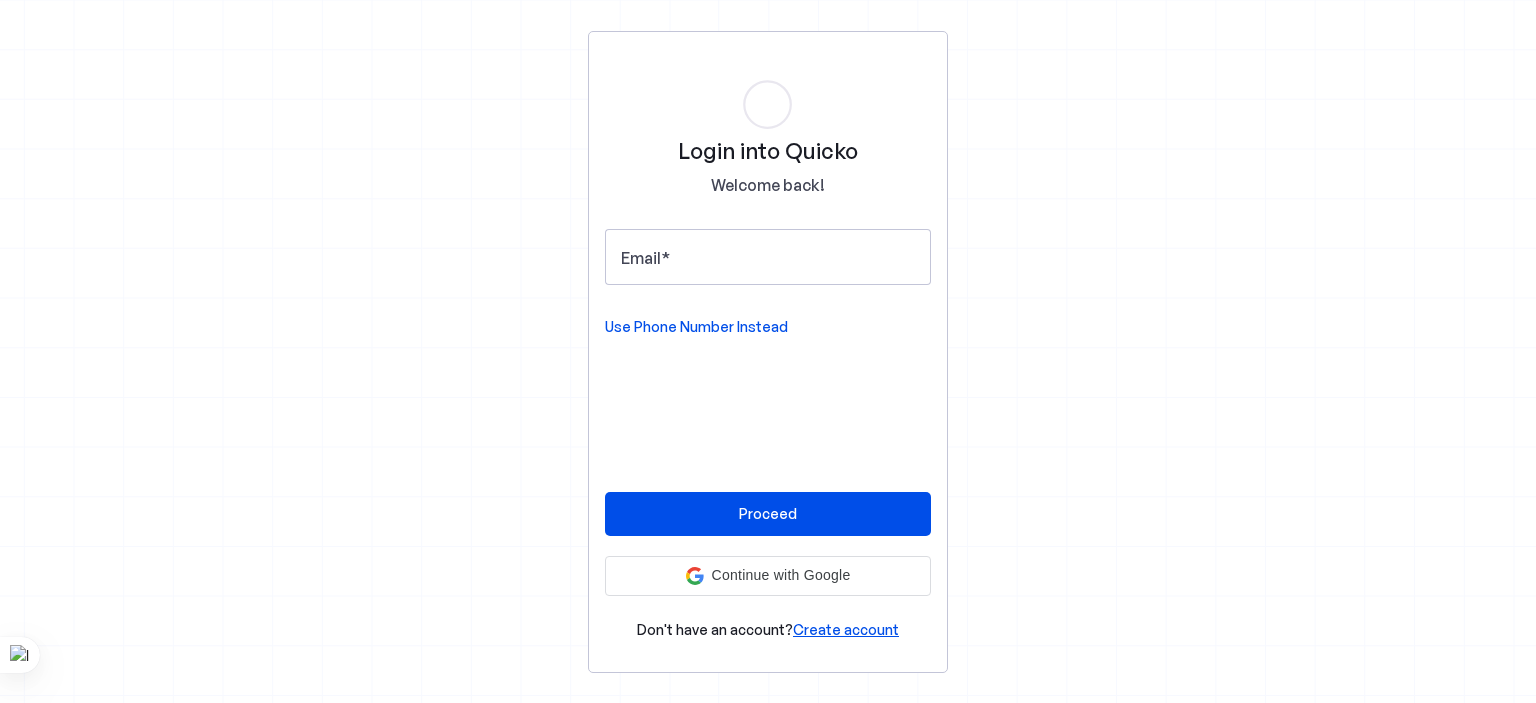 scroll, scrollTop: 0, scrollLeft: 0, axis: both 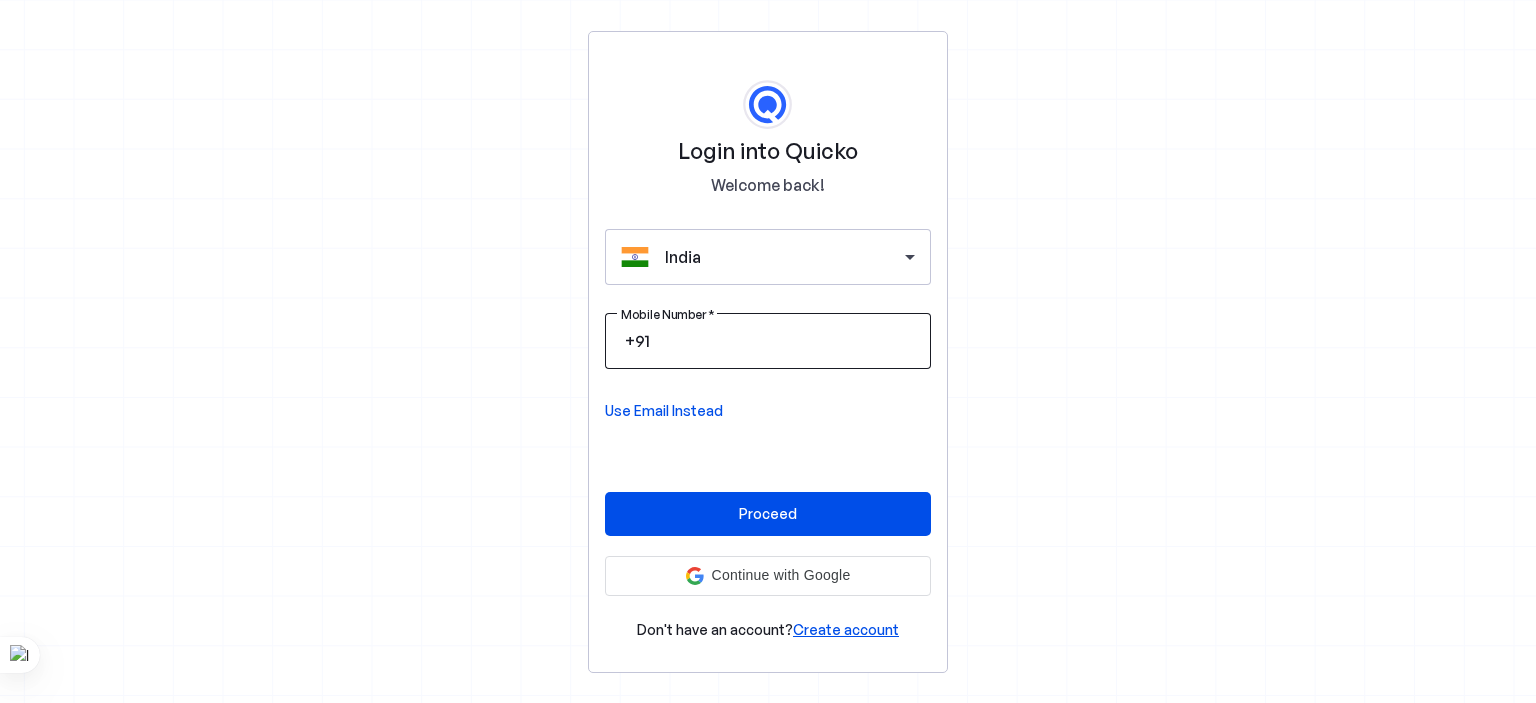 click on "Mobile Number" at bounding box center [784, 341] 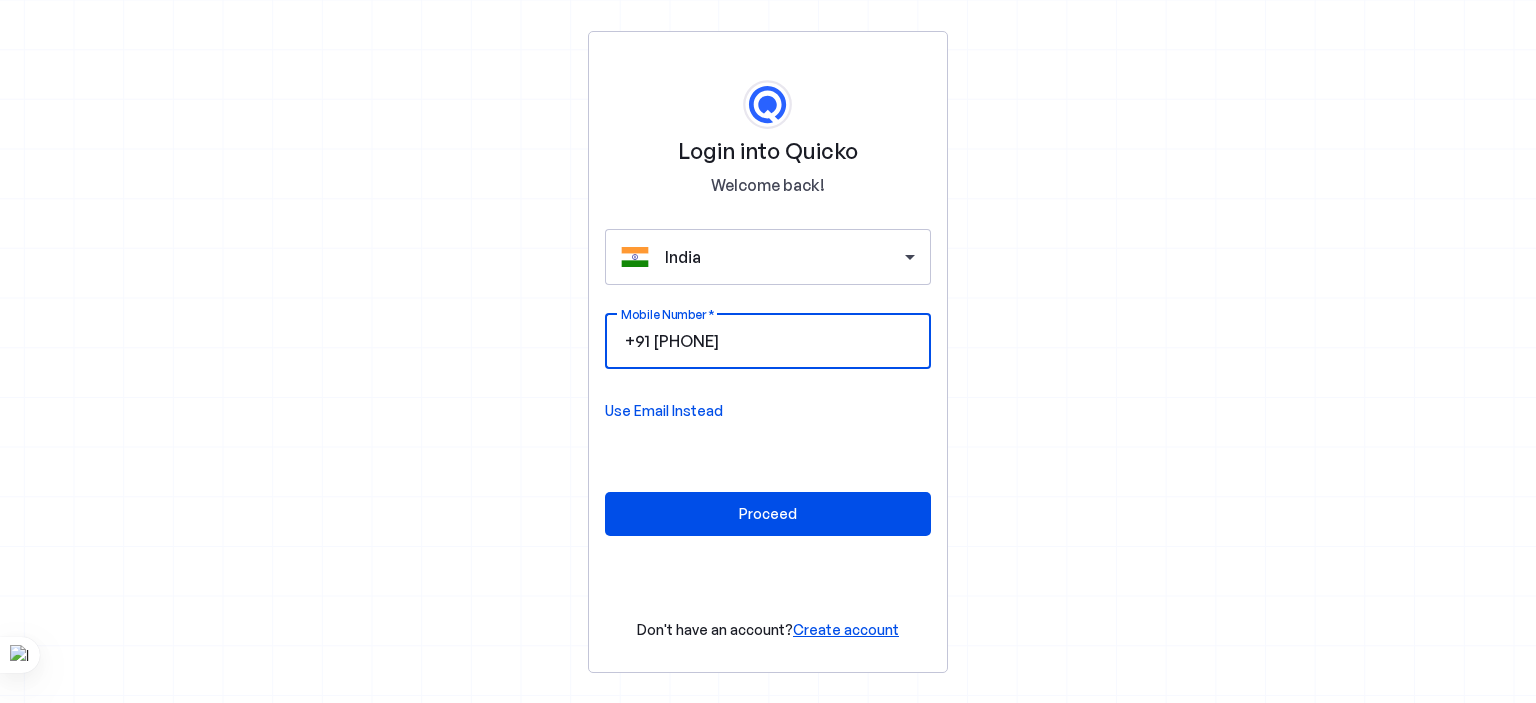 type on "[PHONE]" 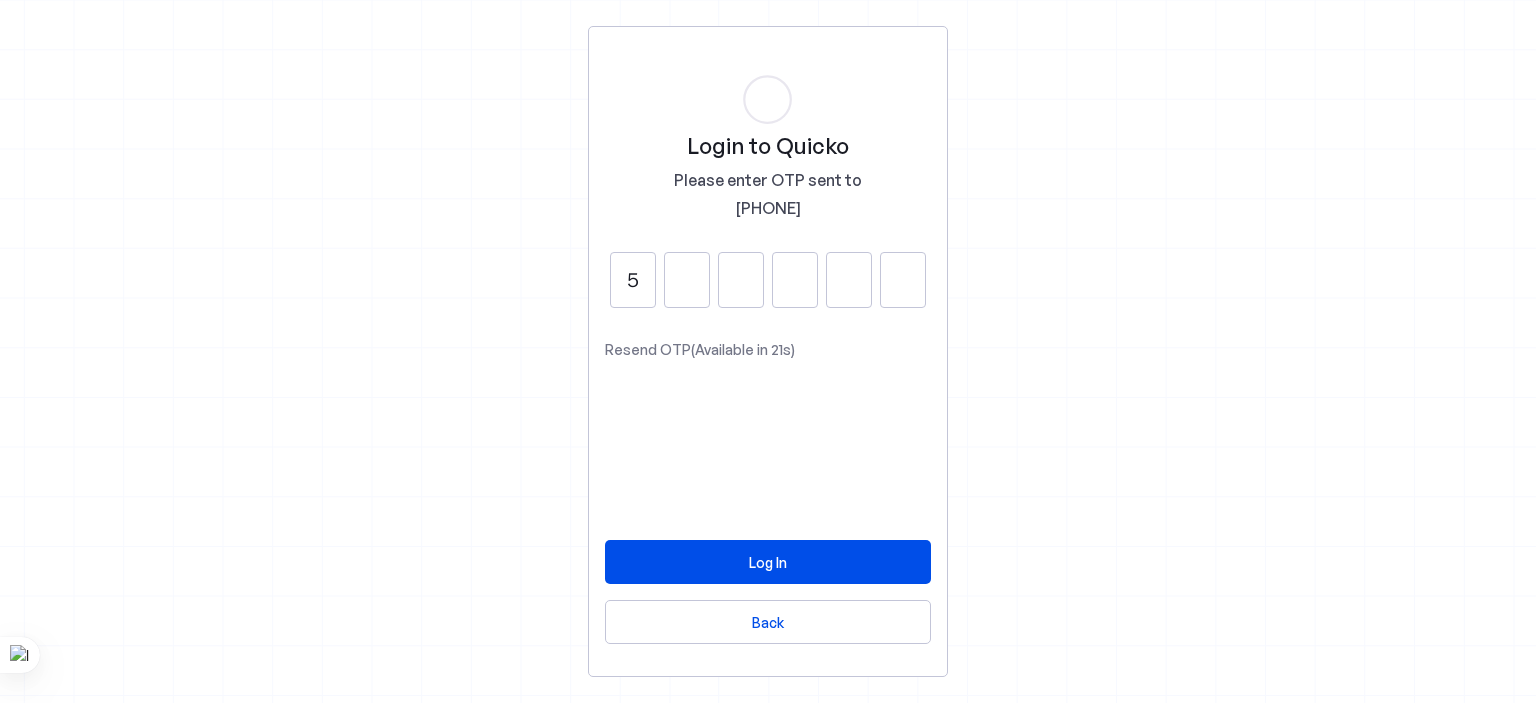 type on "5" 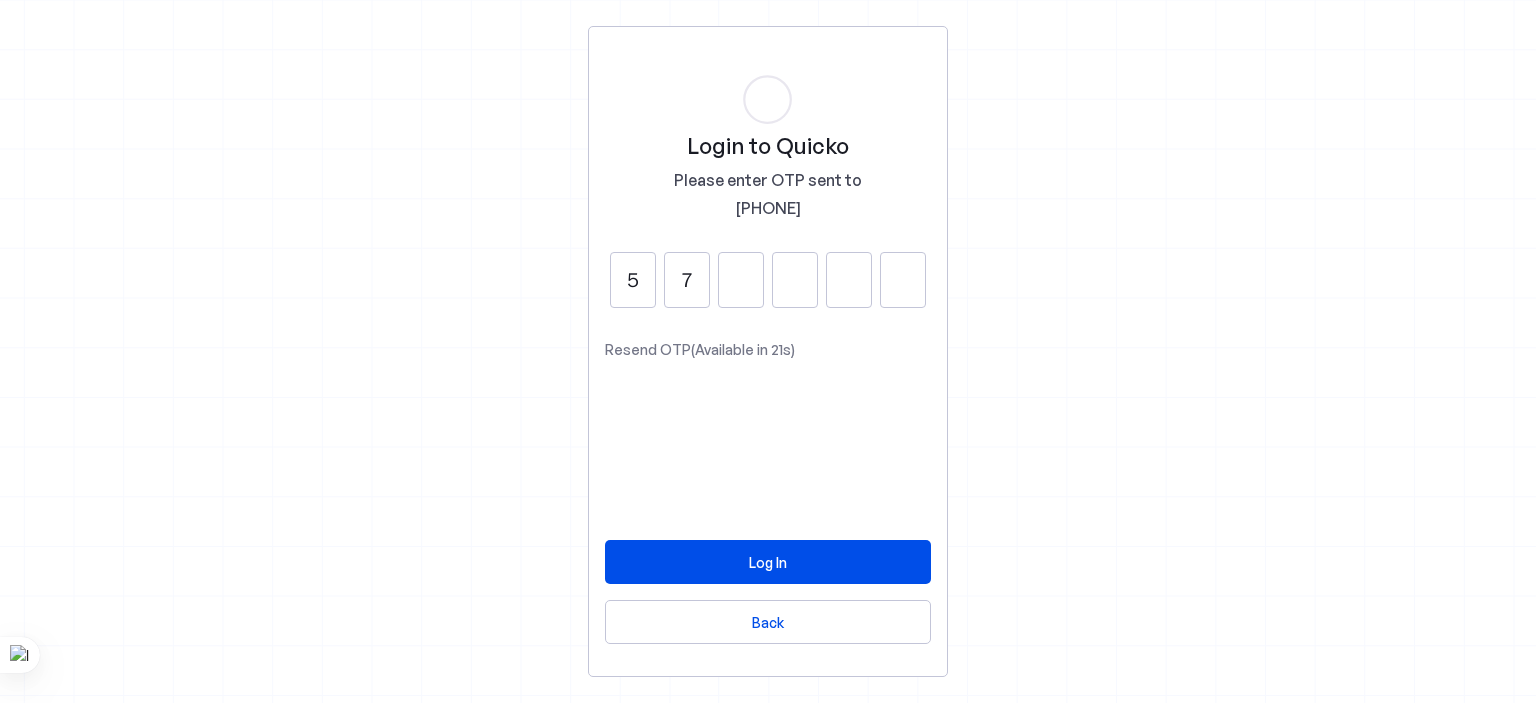 type on "7" 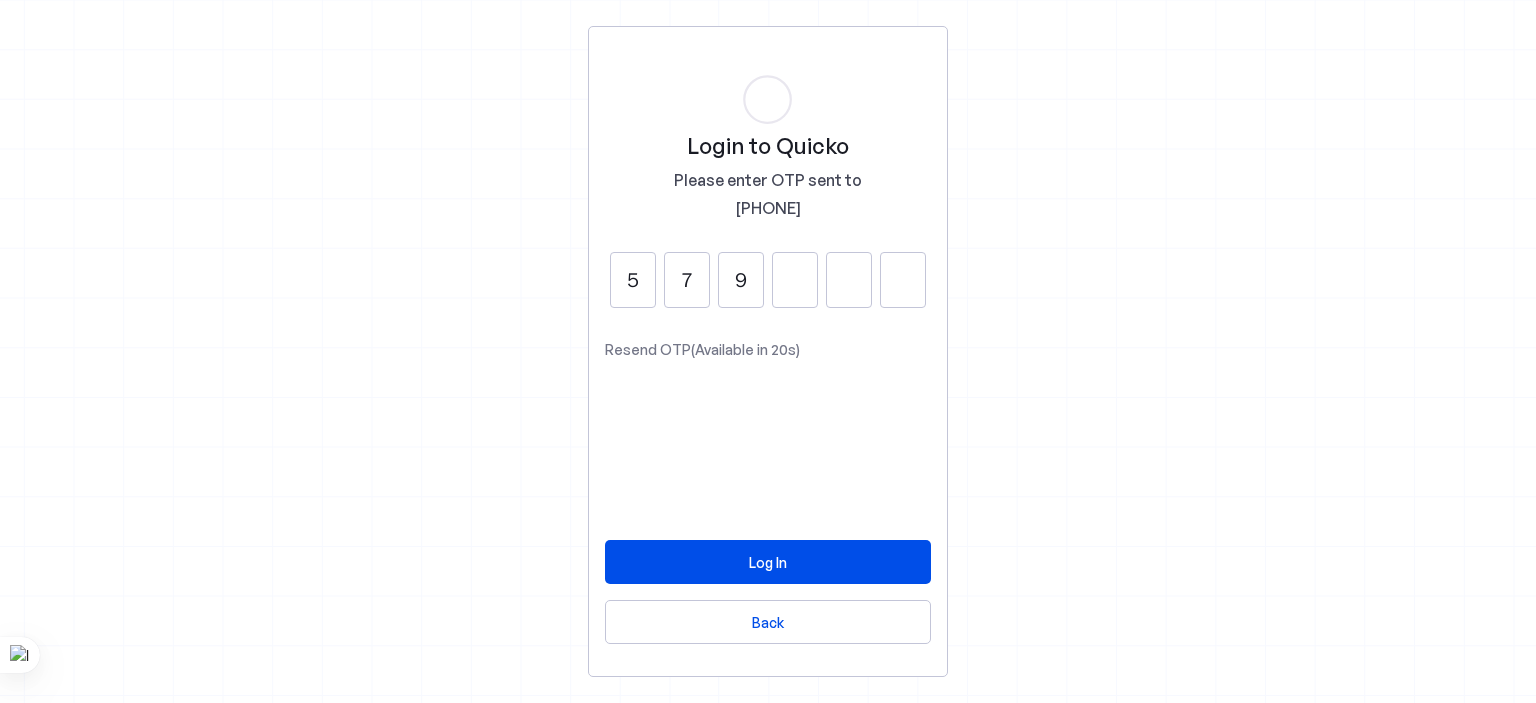 type on "9" 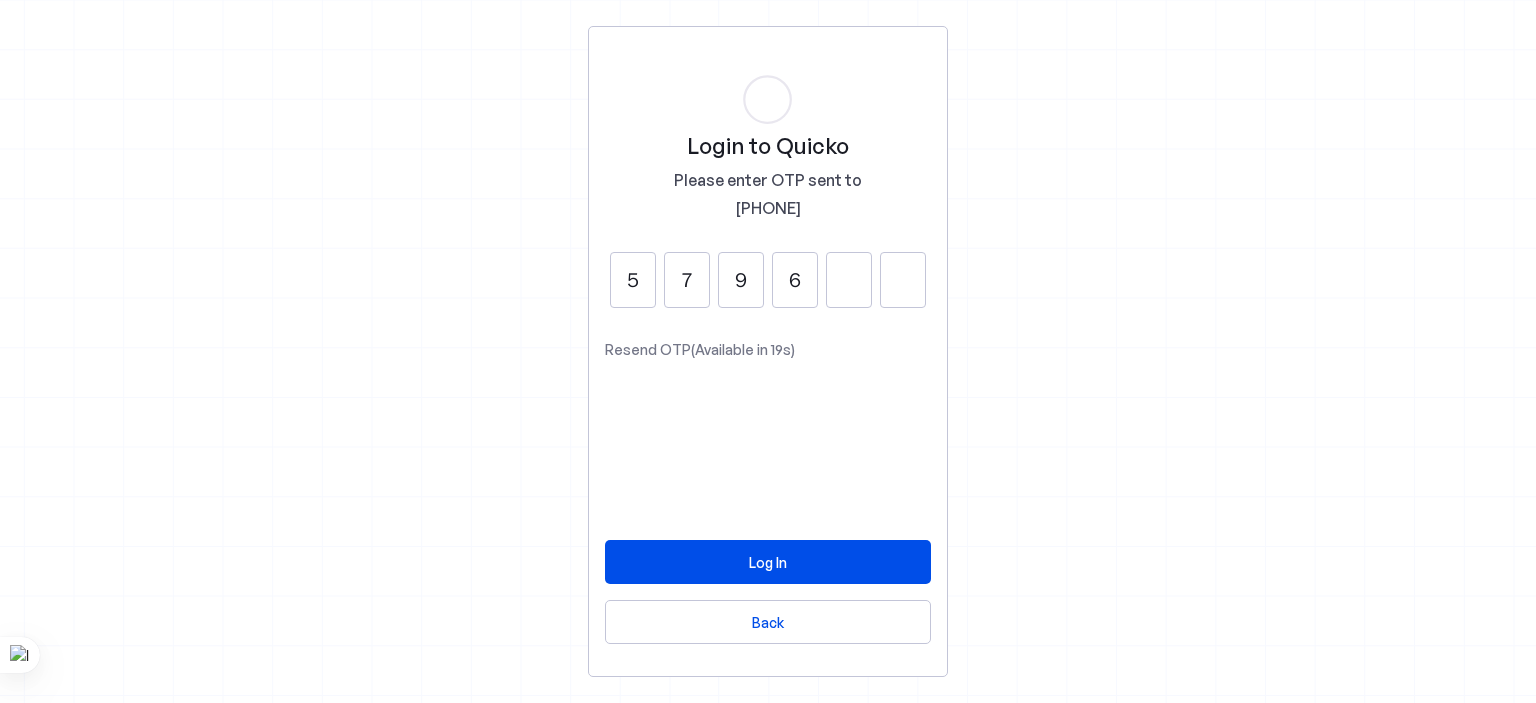 type on "6" 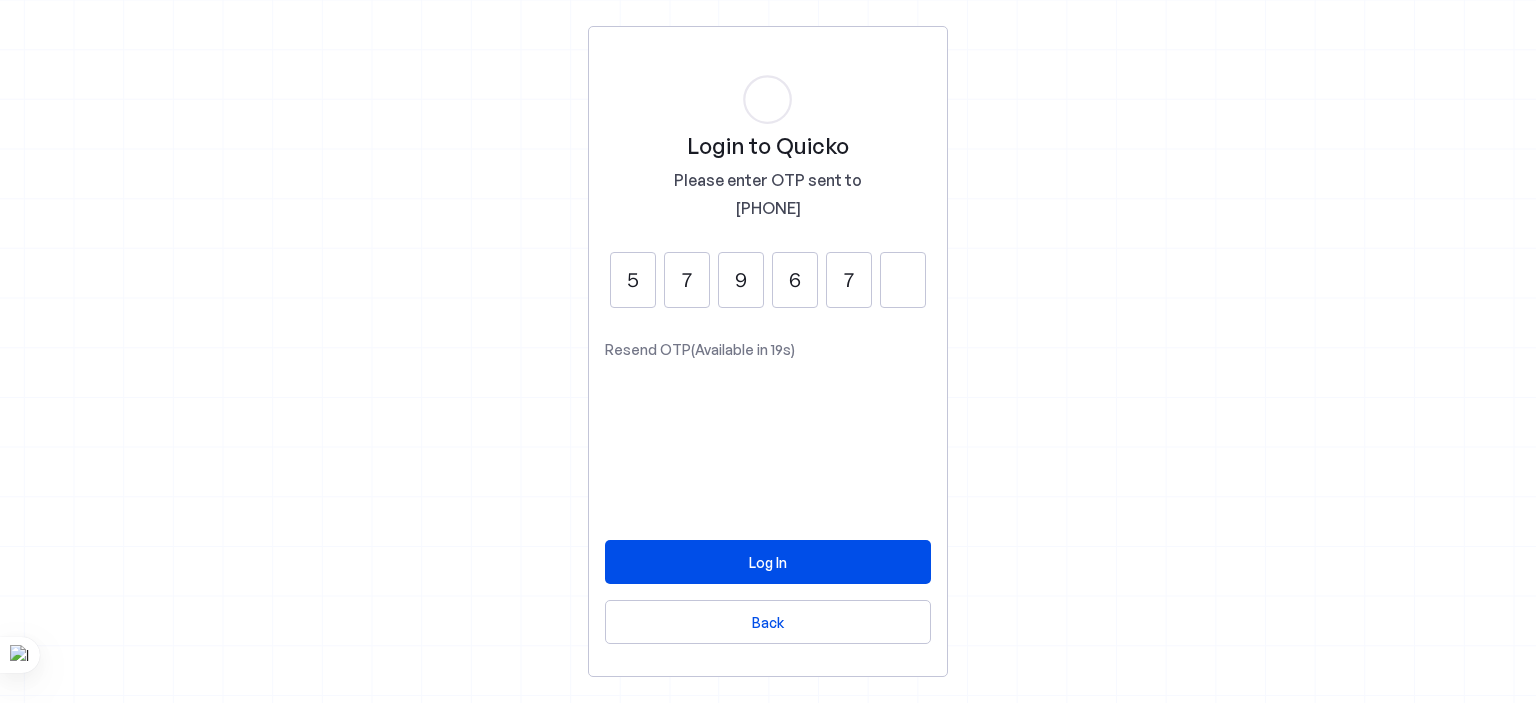 type on "7" 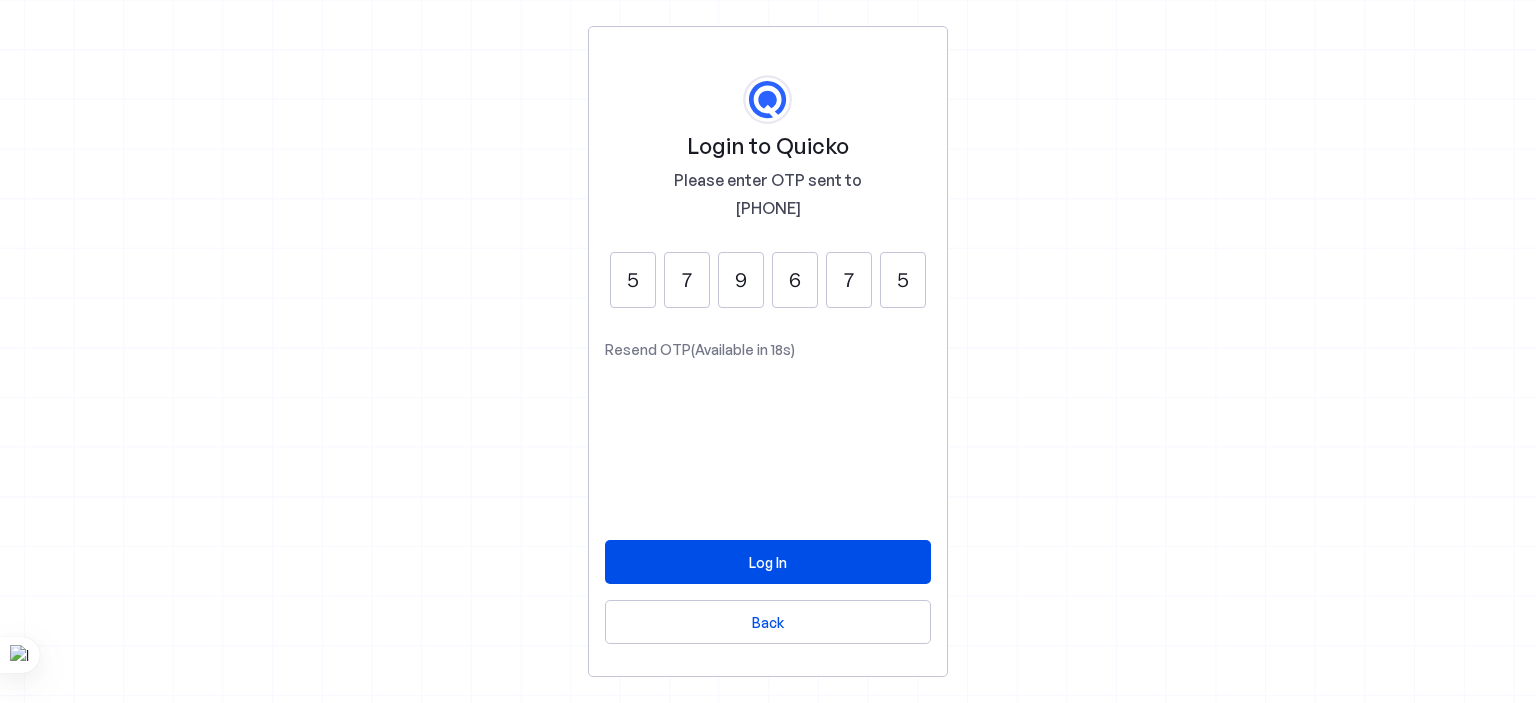 type on "5" 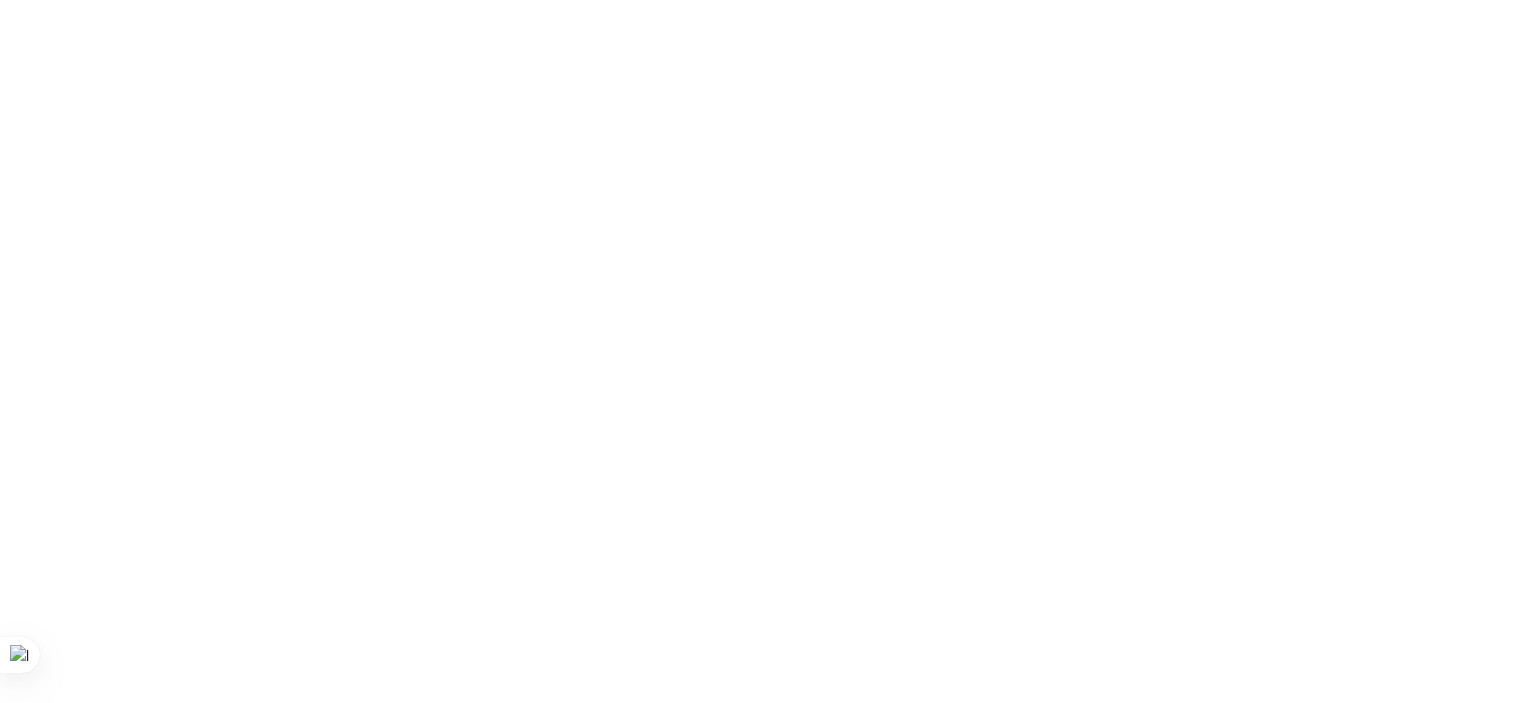 scroll, scrollTop: 0, scrollLeft: 0, axis: both 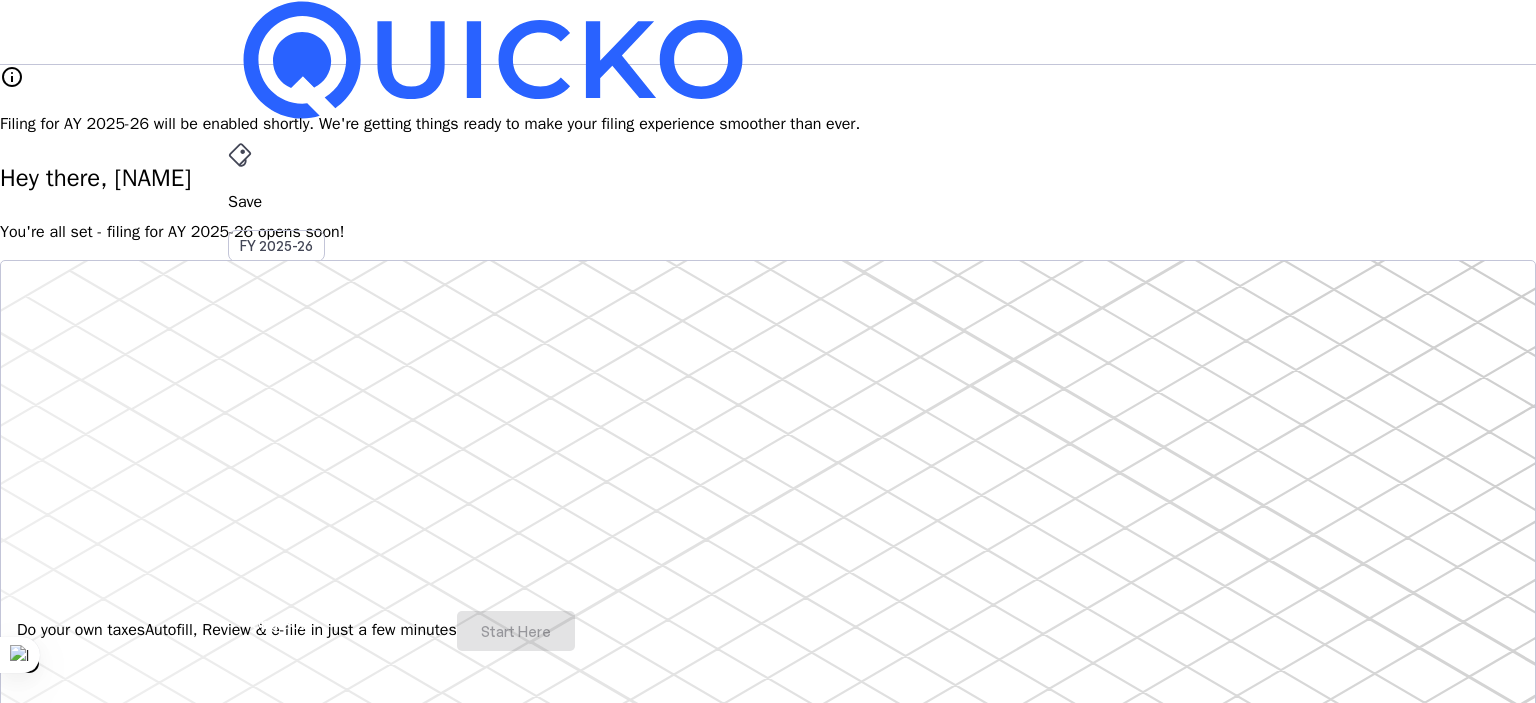 click on "arrow_drop_down" at bounding box center [240, 536] 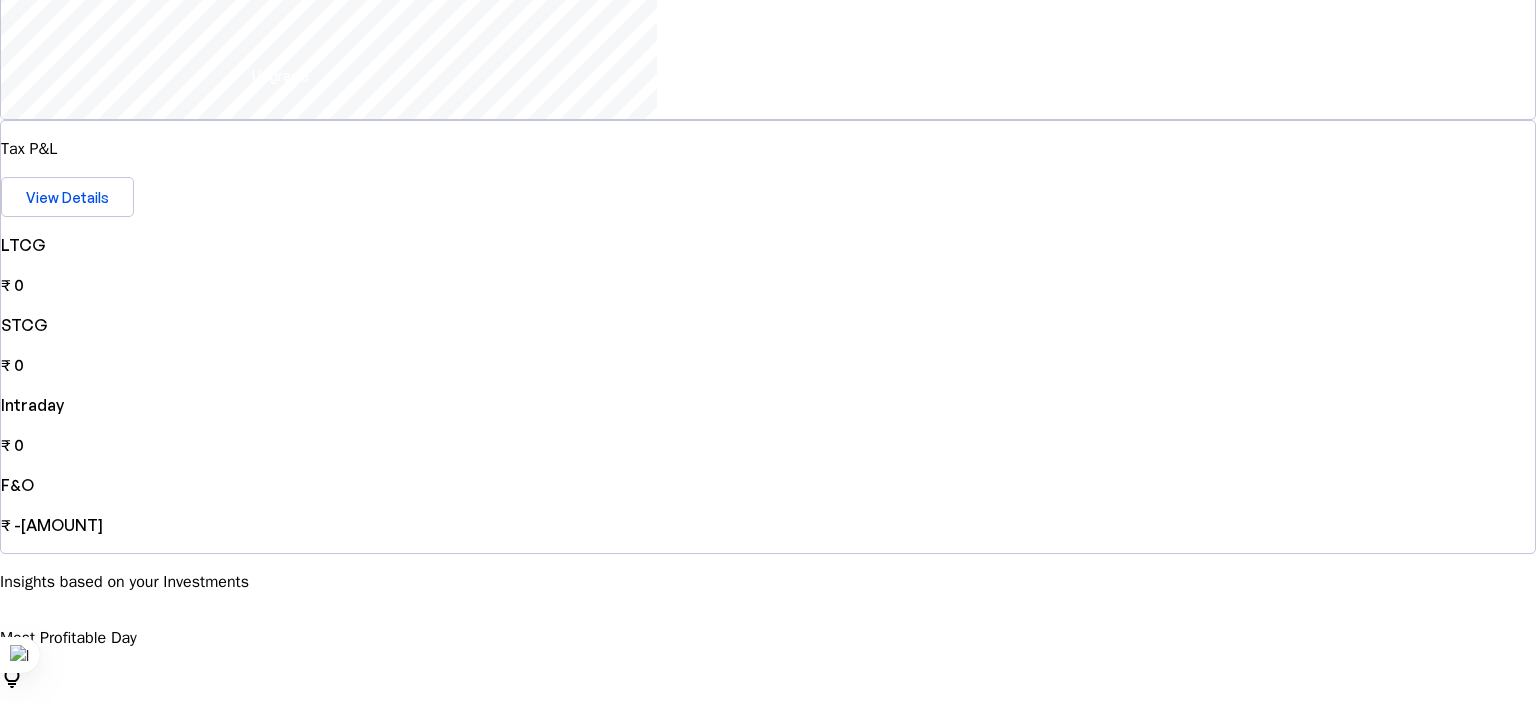 scroll, scrollTop: 600, scrollLeft: 0, axis: vertical 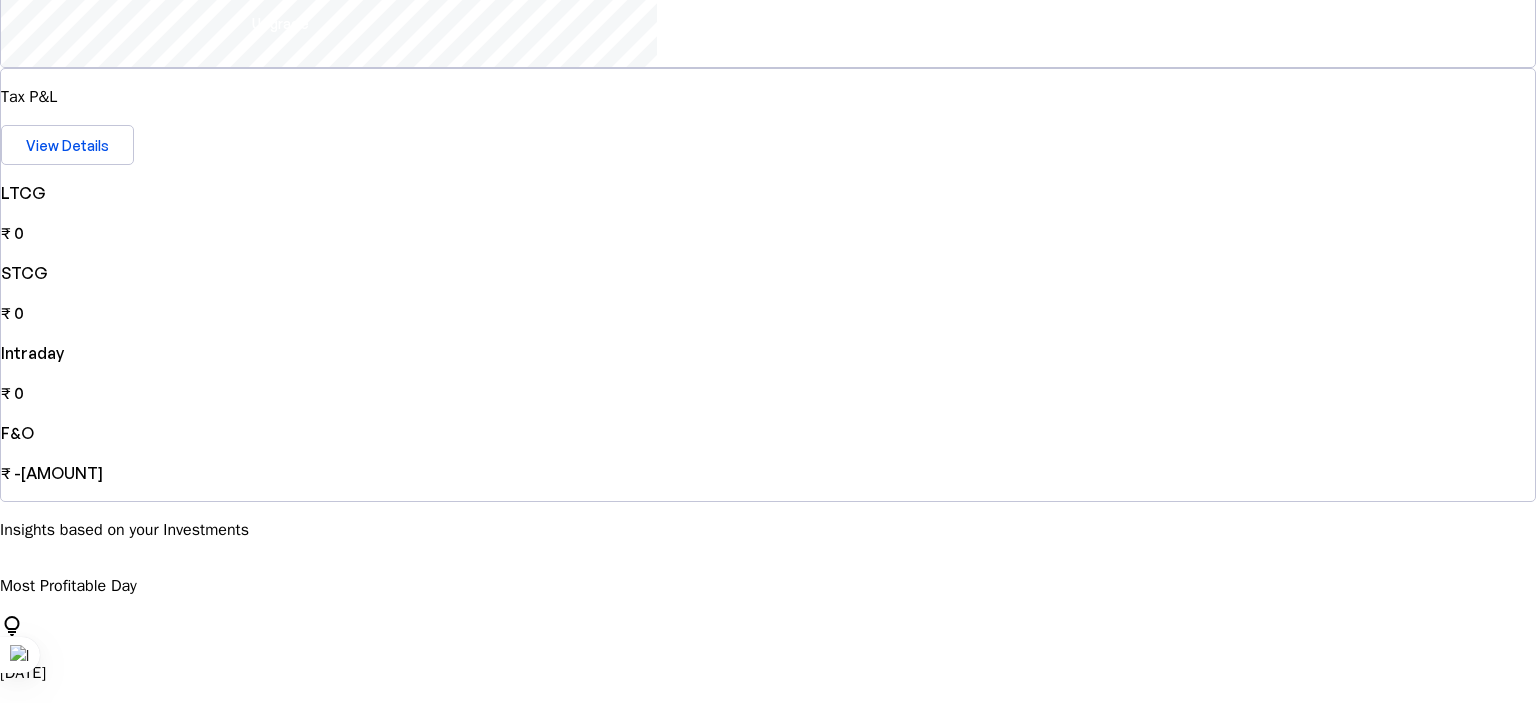 drag, startPoint x: 712, startPoint y: 385, endPoint x: 606, endPoint y: 383, distance: 106.01887 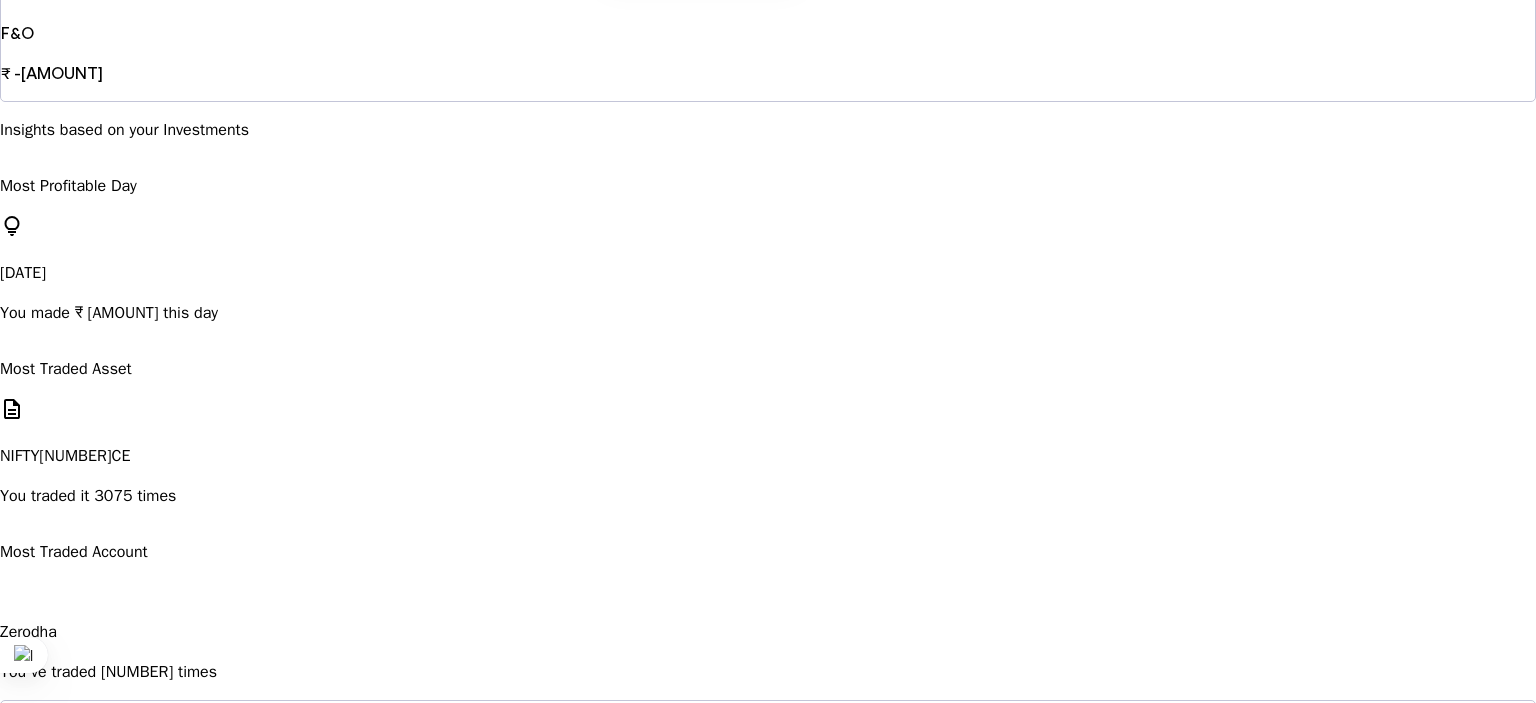scroll, scrollTop: 1200, scrollLeft: 0, axis: vertical 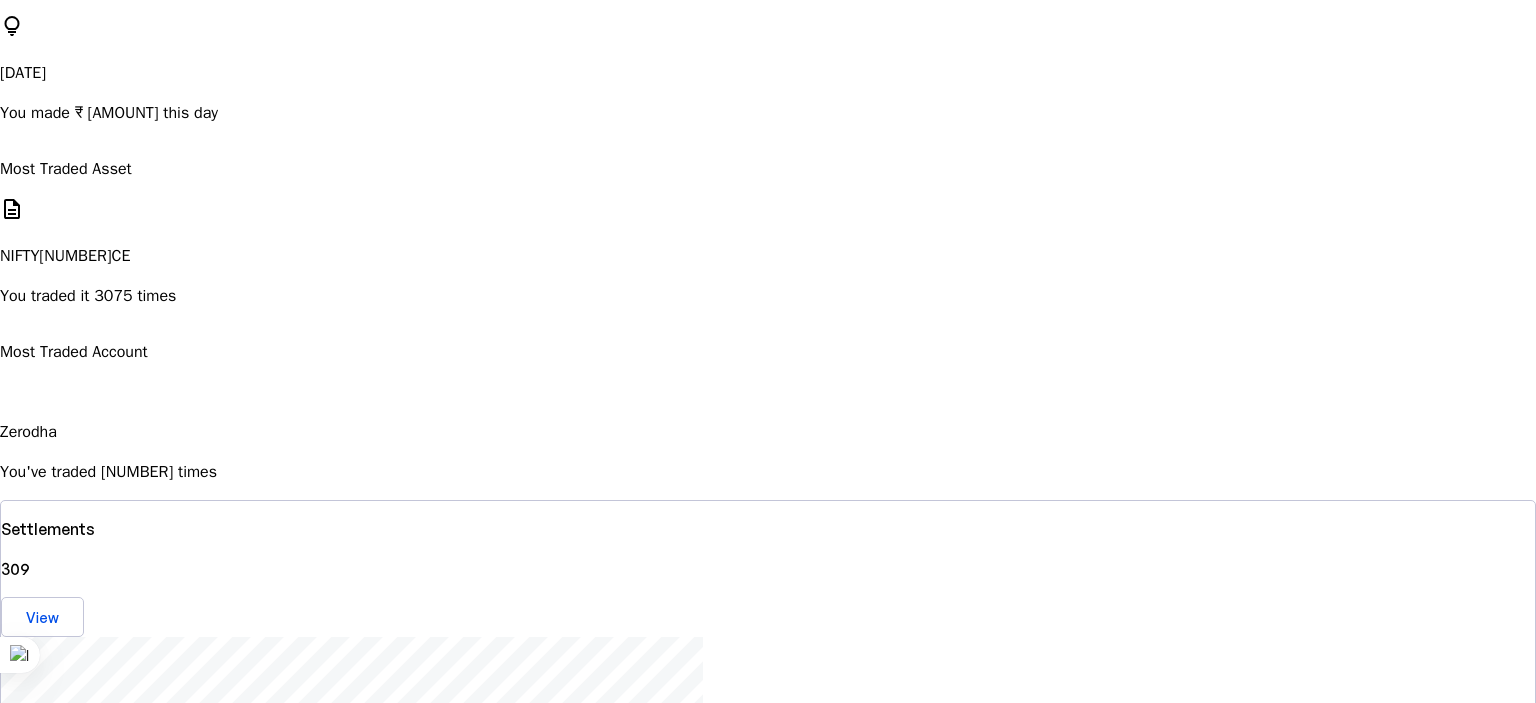 click on "Most Profitable Day lightbulb [DATE] You made ₹ [AMOUNT] this day" at bounding box center (768, 49) 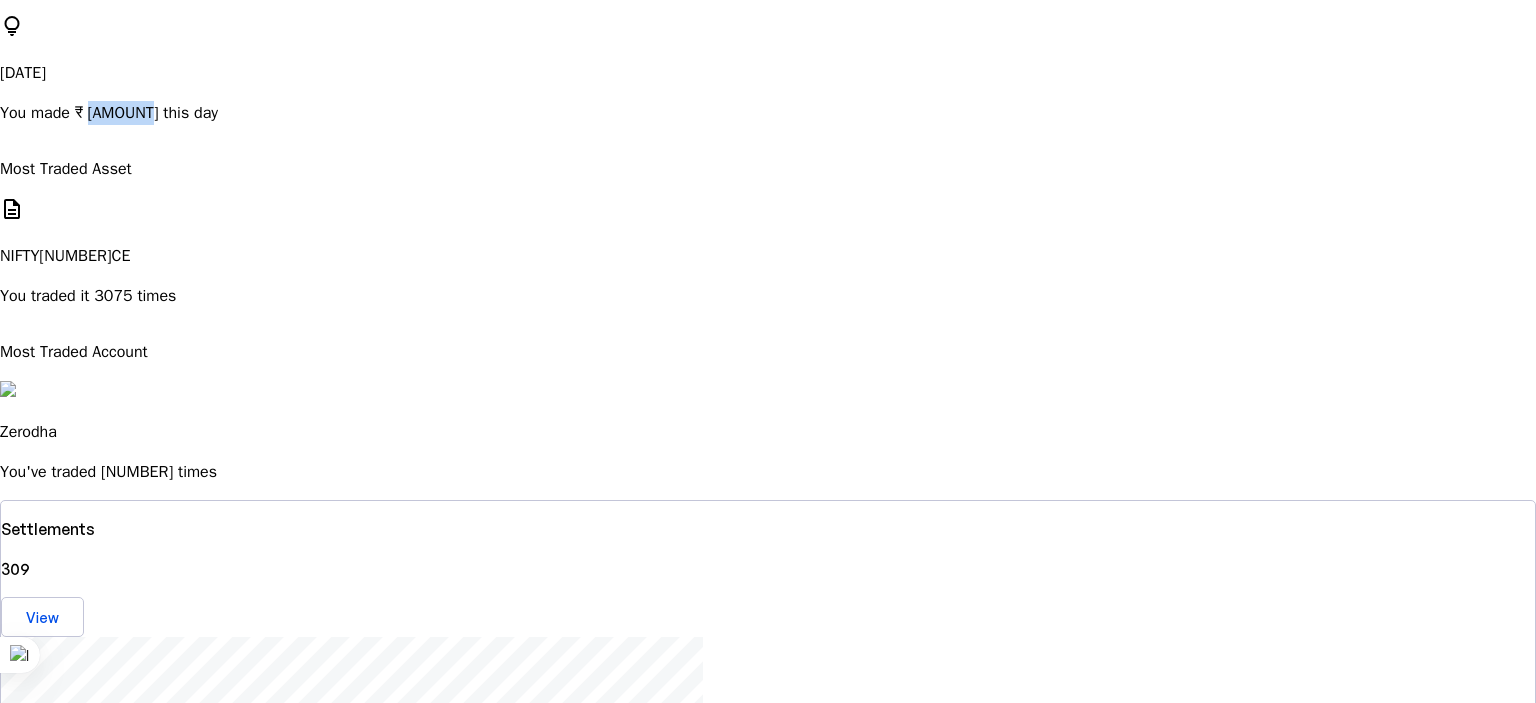 click on "Most Profitable Day lightbulb [DATE] You made ₹ [AMOUNT] this day" at bounding box center (768, 49) 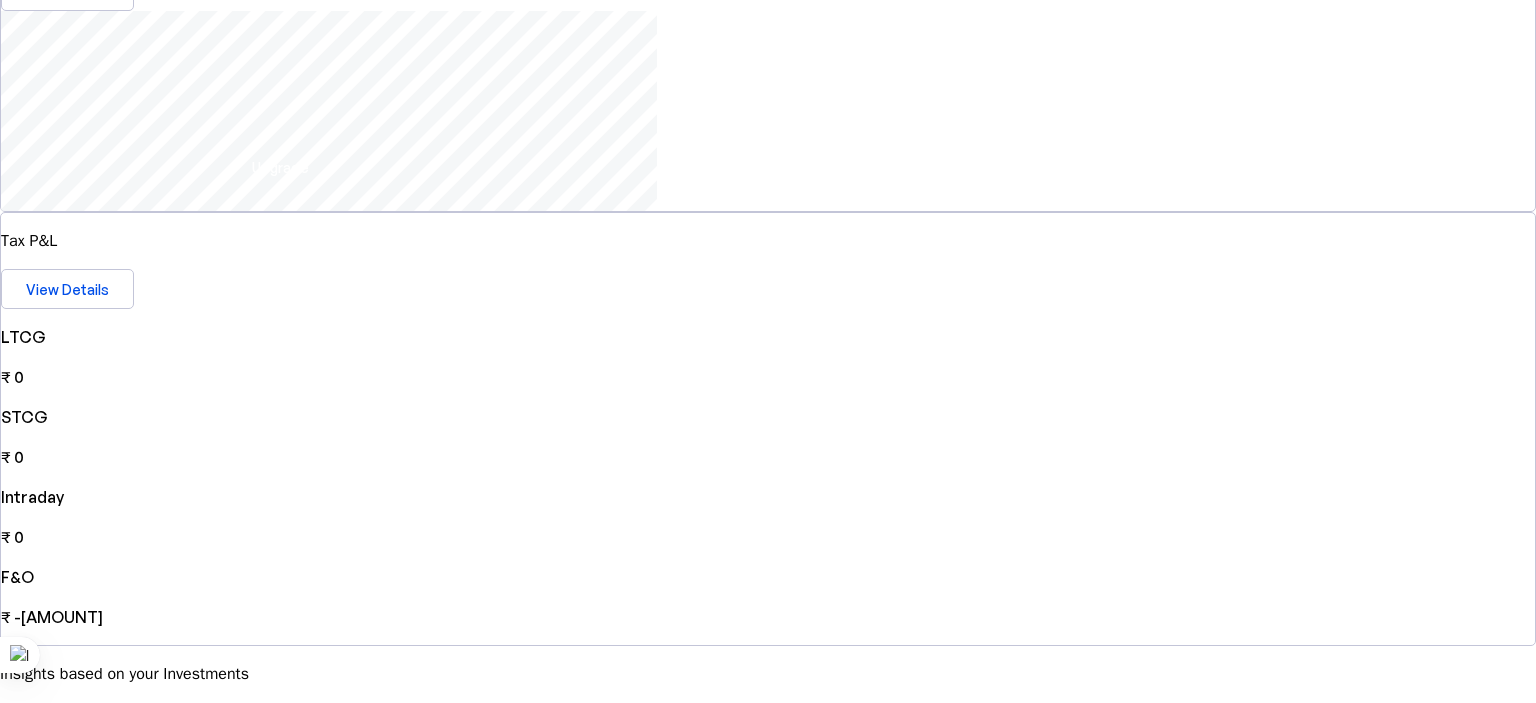 scroll, scrollTop: 400, scrollLeft: 0, axis: vertical 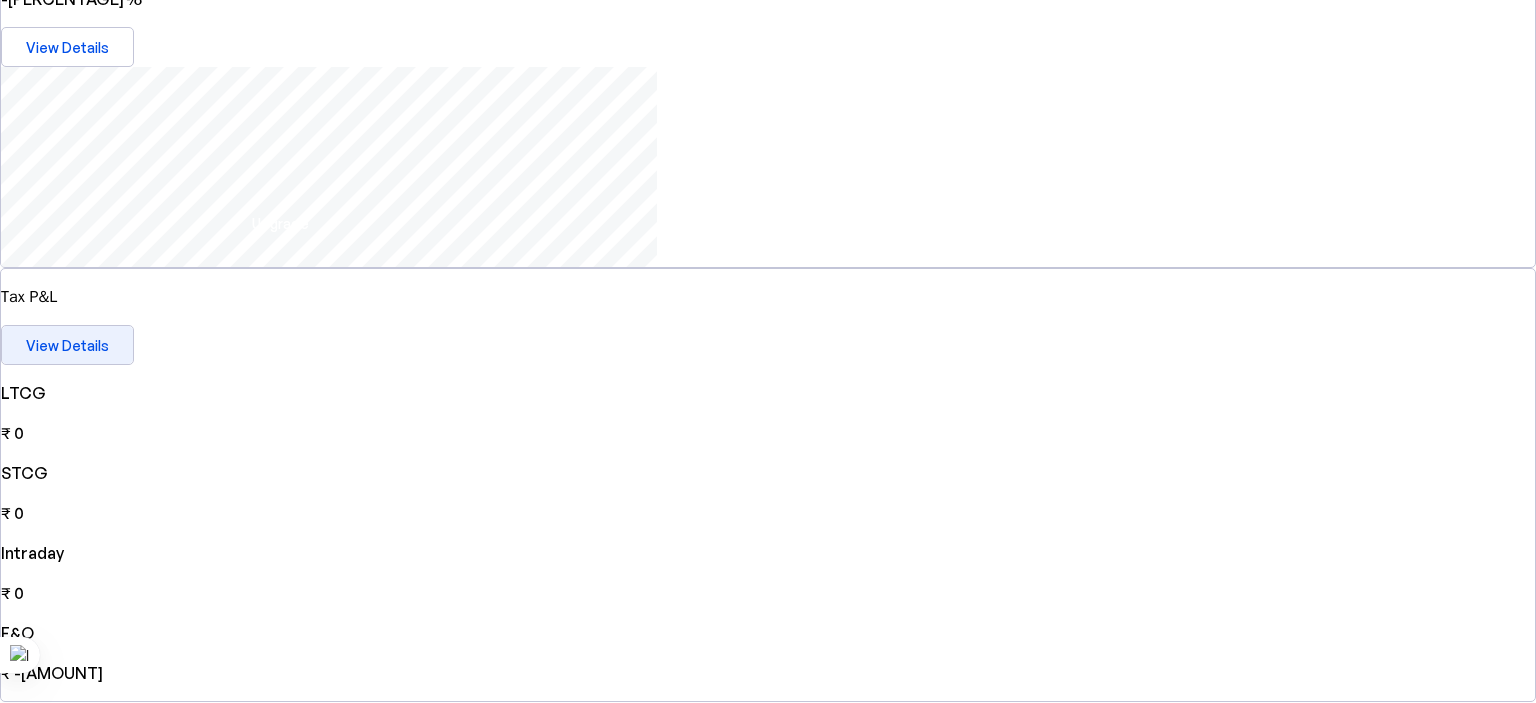 click at bounding box center [67, 345] 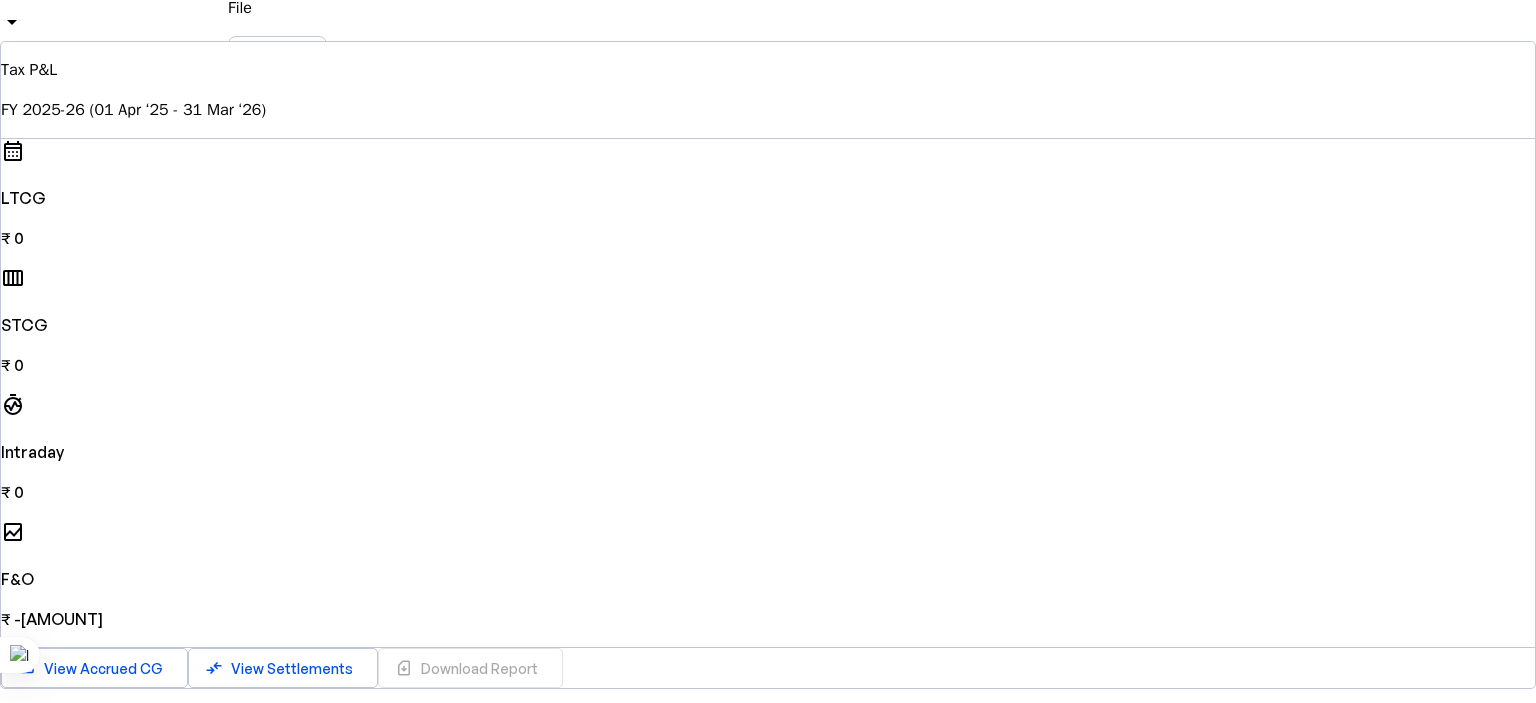 scroll, scrollTop: 0, scrollLeft: 0, axis: both 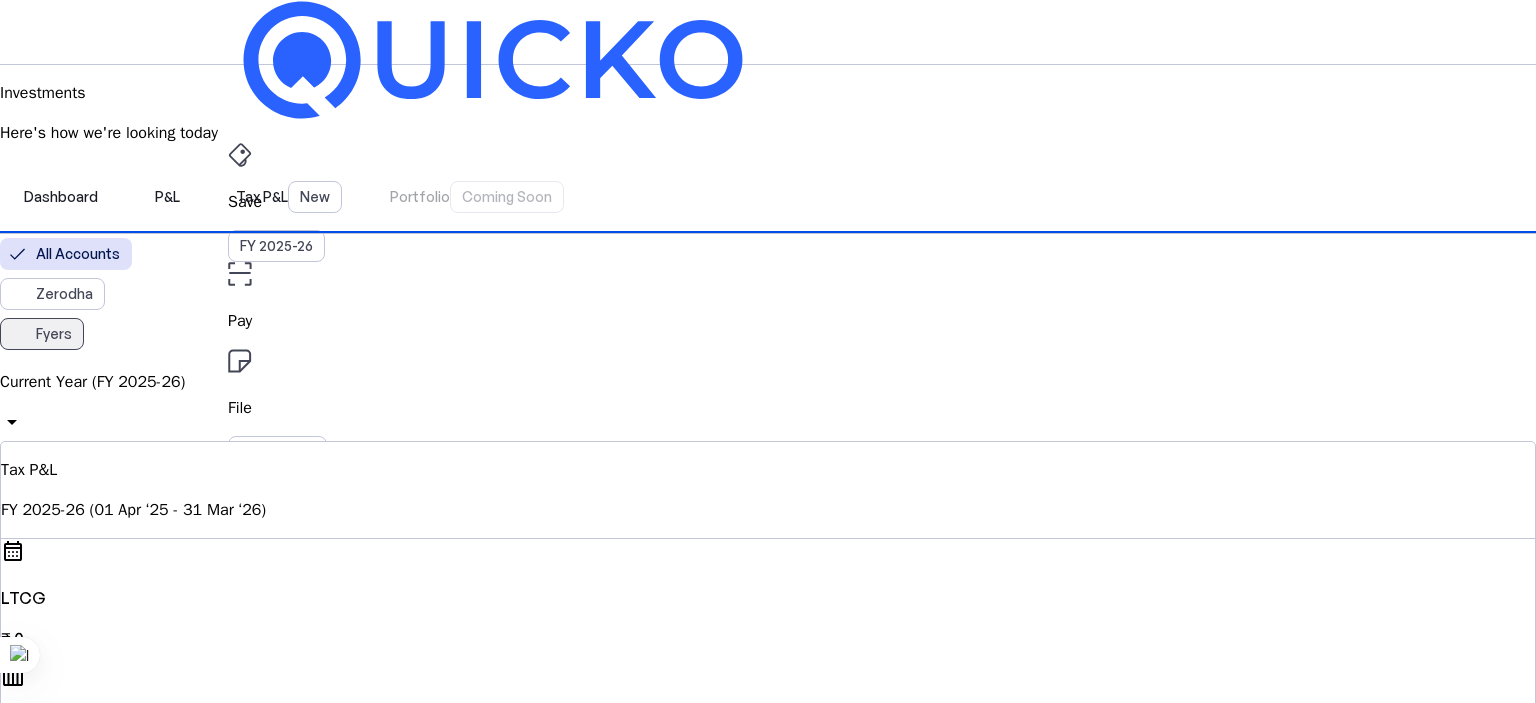 click on "Fyers" at bounding box center [54, 334] 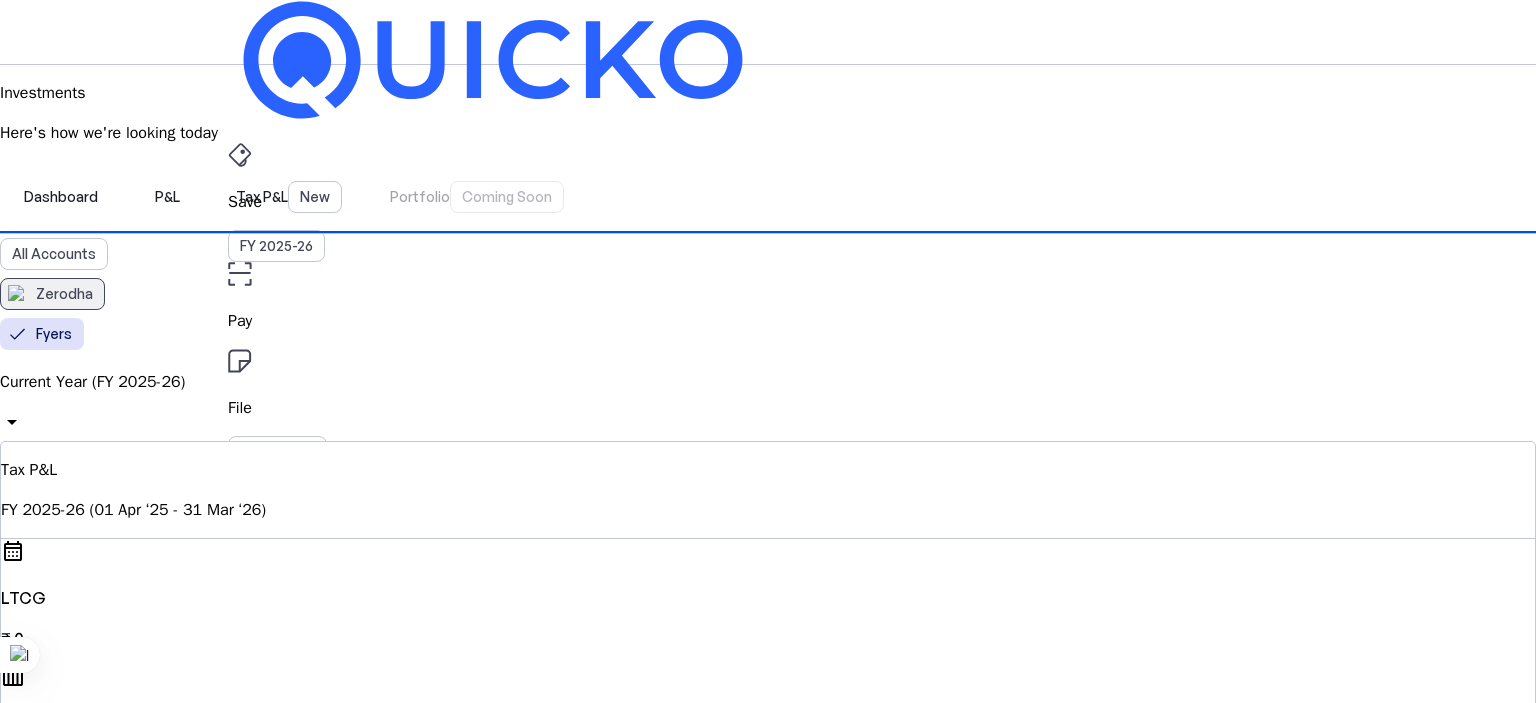 click on "Zerodha" at bounding box center [52, 294] 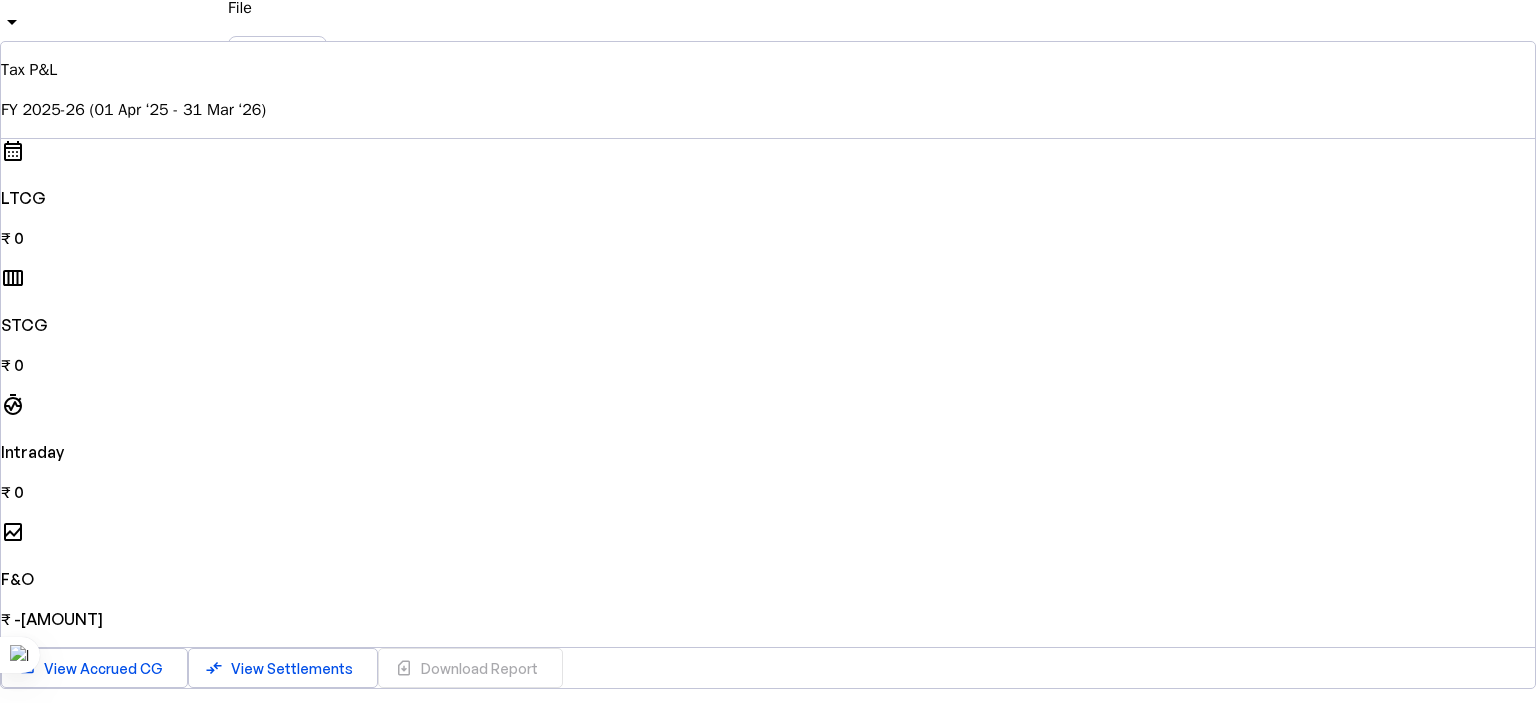 scroll, scrollTop: 200, scrollLeft: 0, axis: vertical 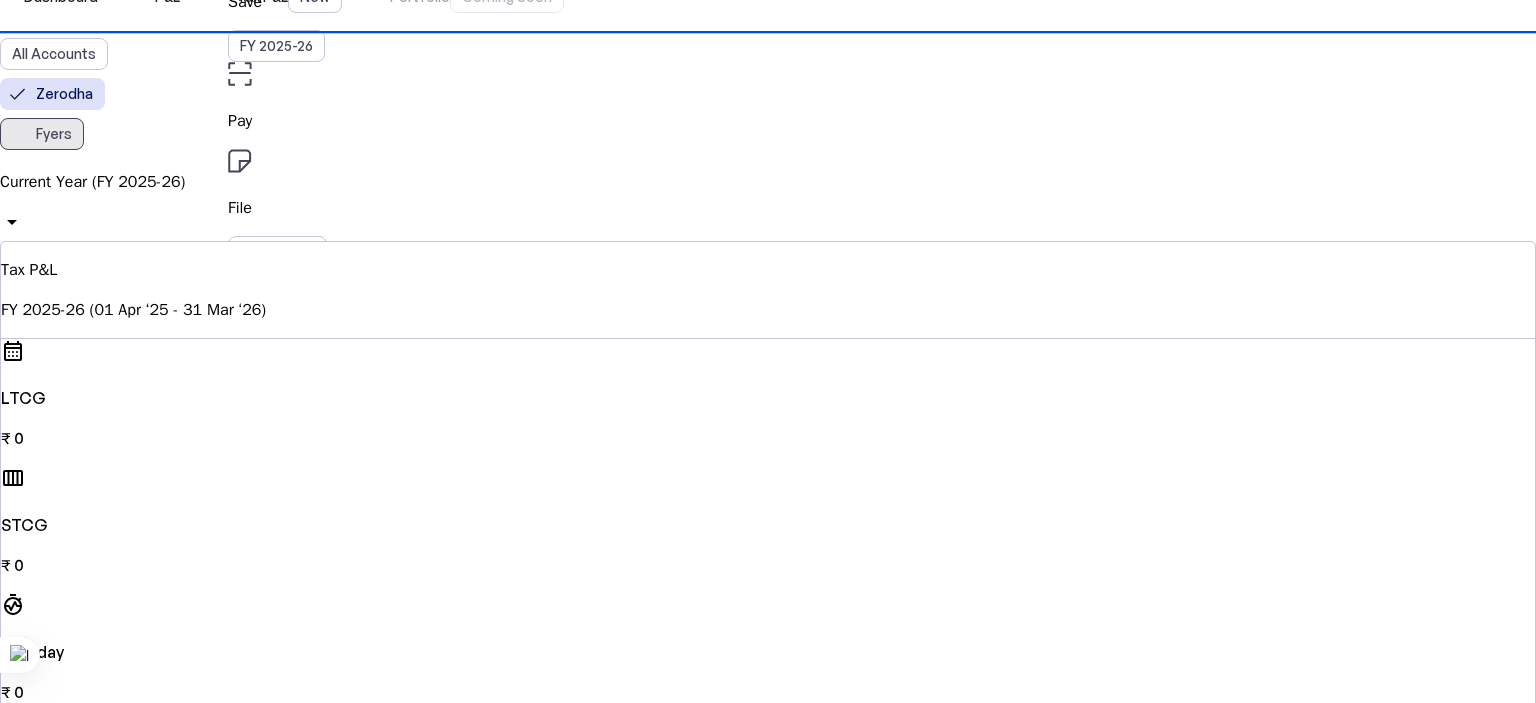 click on "Fyers" at bounding box center (54, 134) 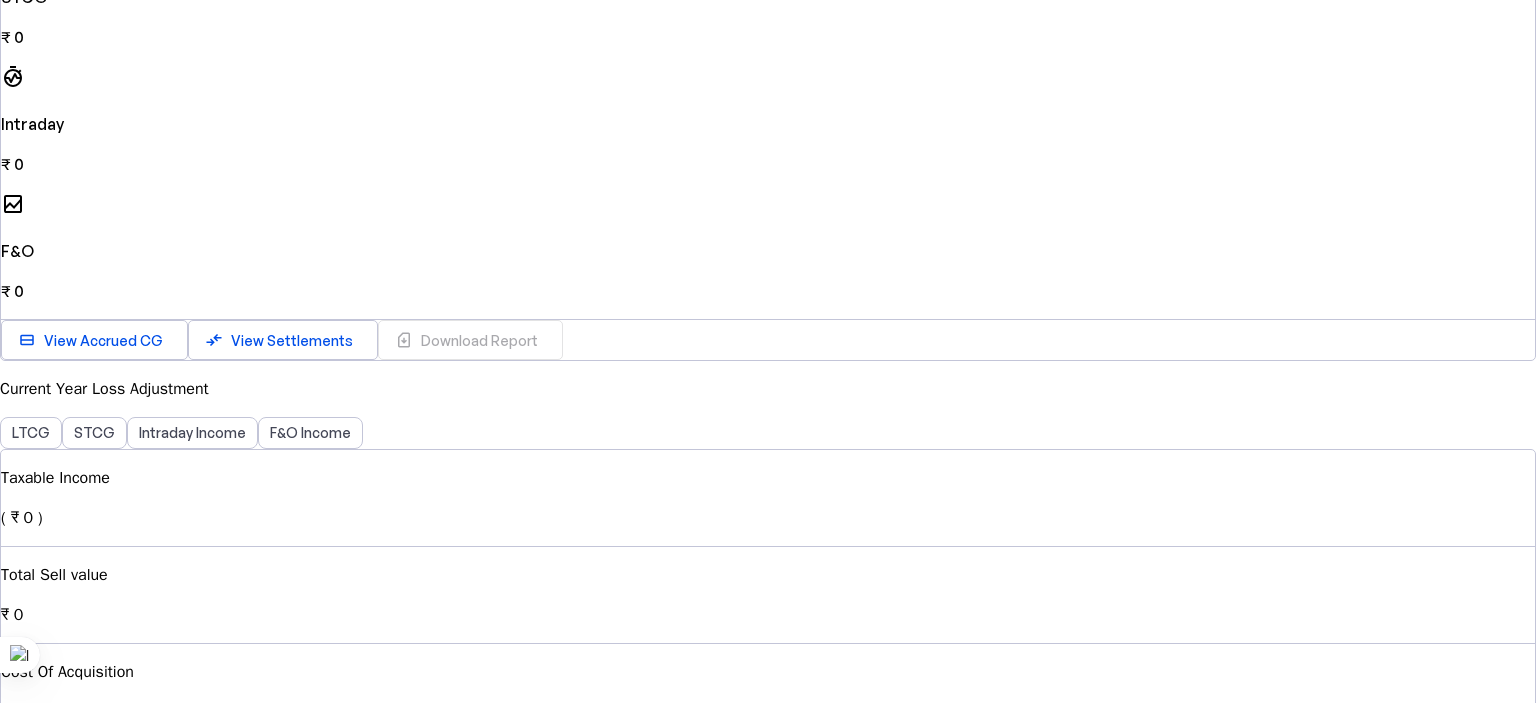 scroll, scrollTop: 600, scrollLeft: 0, axis: vertical 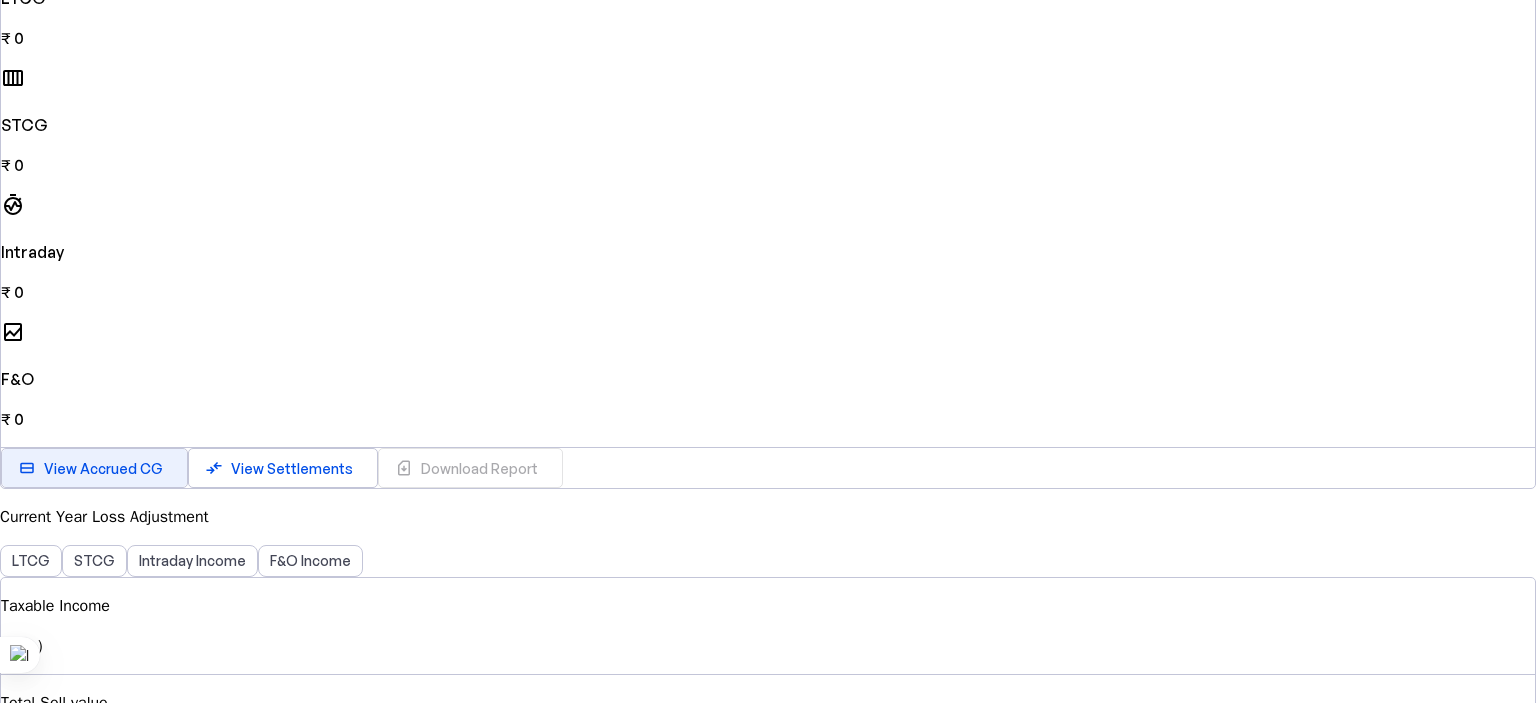 click on "View Accrued CG" at bounding box center (103, 468) 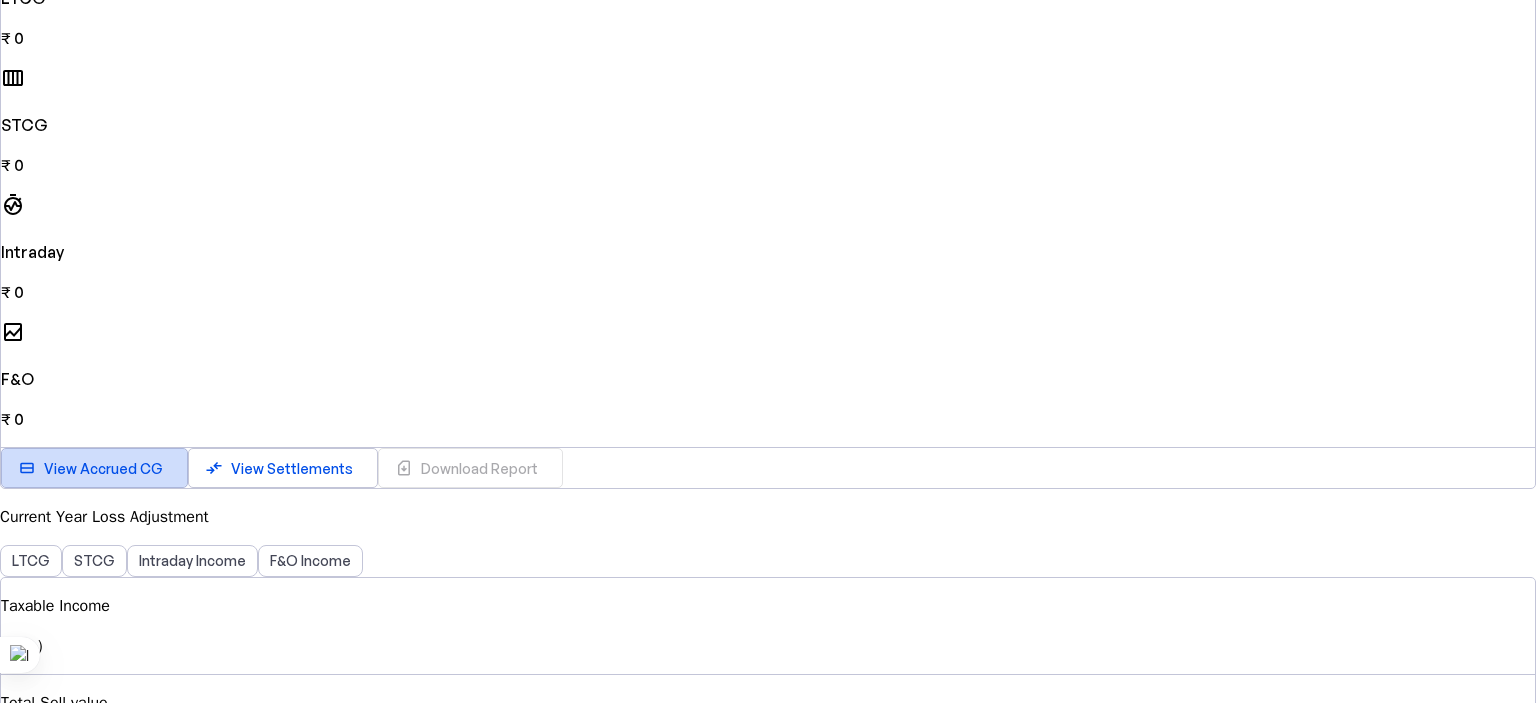 scroll, scrollTop: 0, scrollLeft: 0, axis: both 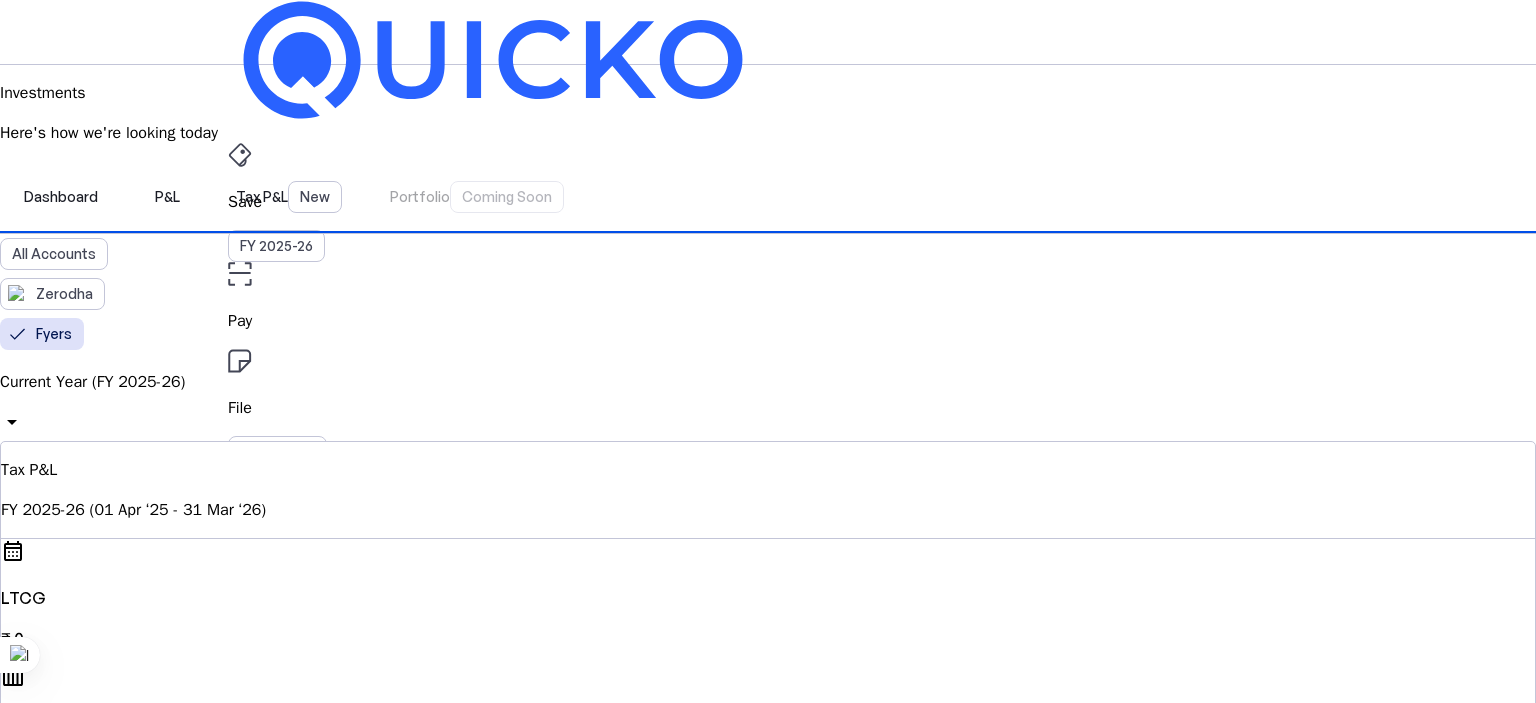 click on "Quarter 1" at bounding box center [42, 2972] 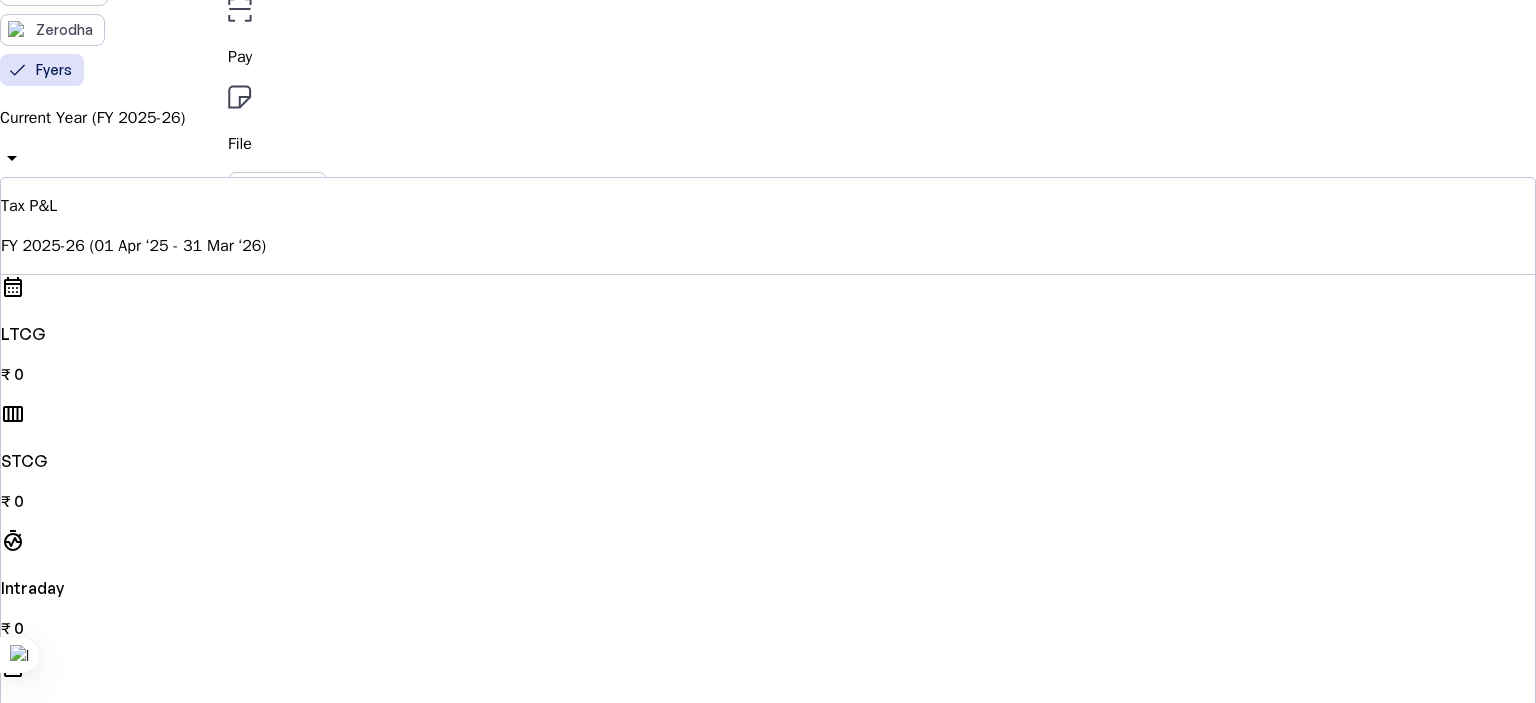 scroll, scrollTop: 0, scrollLeft: 0, axis: both 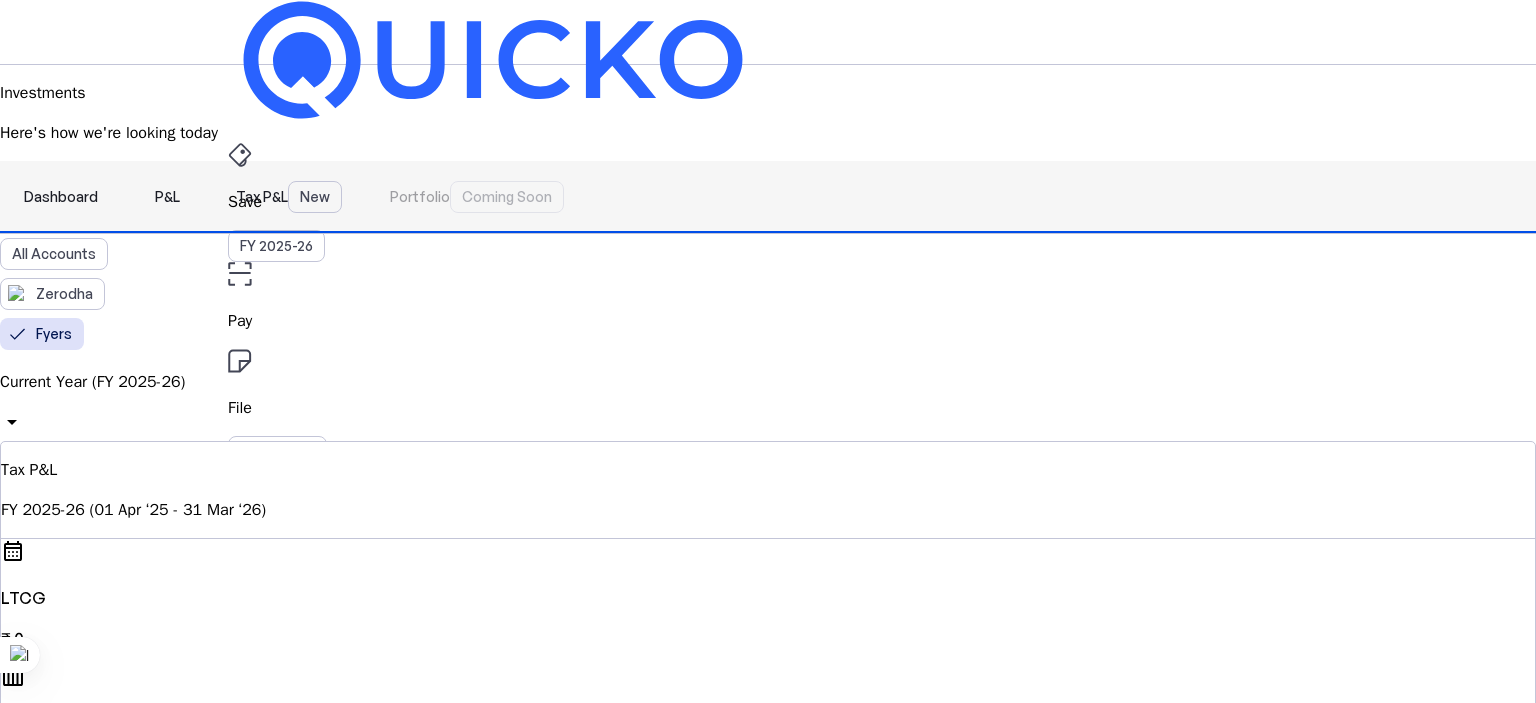 click on "P&L" at bounding box center [167, 197] 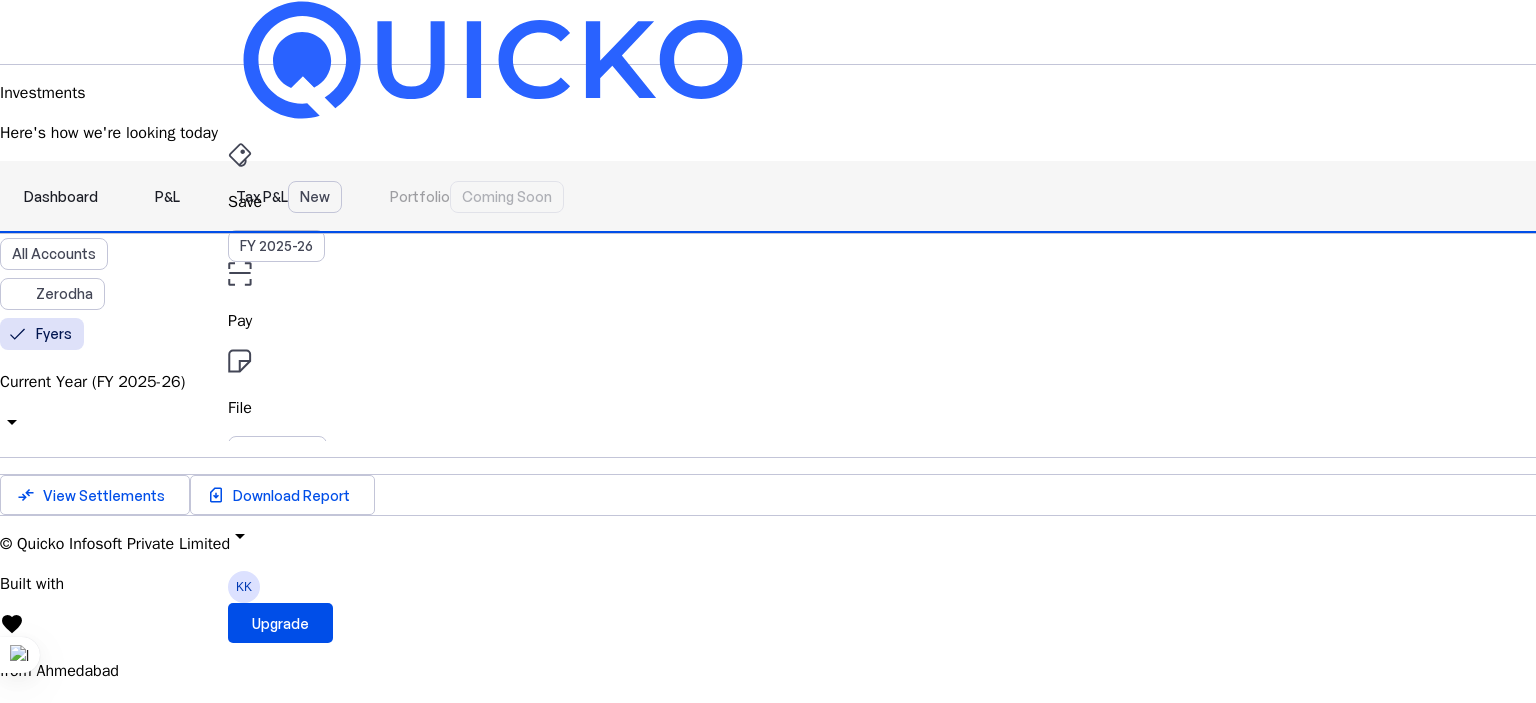 scroll, scrollTop: 202, scrollLeft: 0, axis: vertical 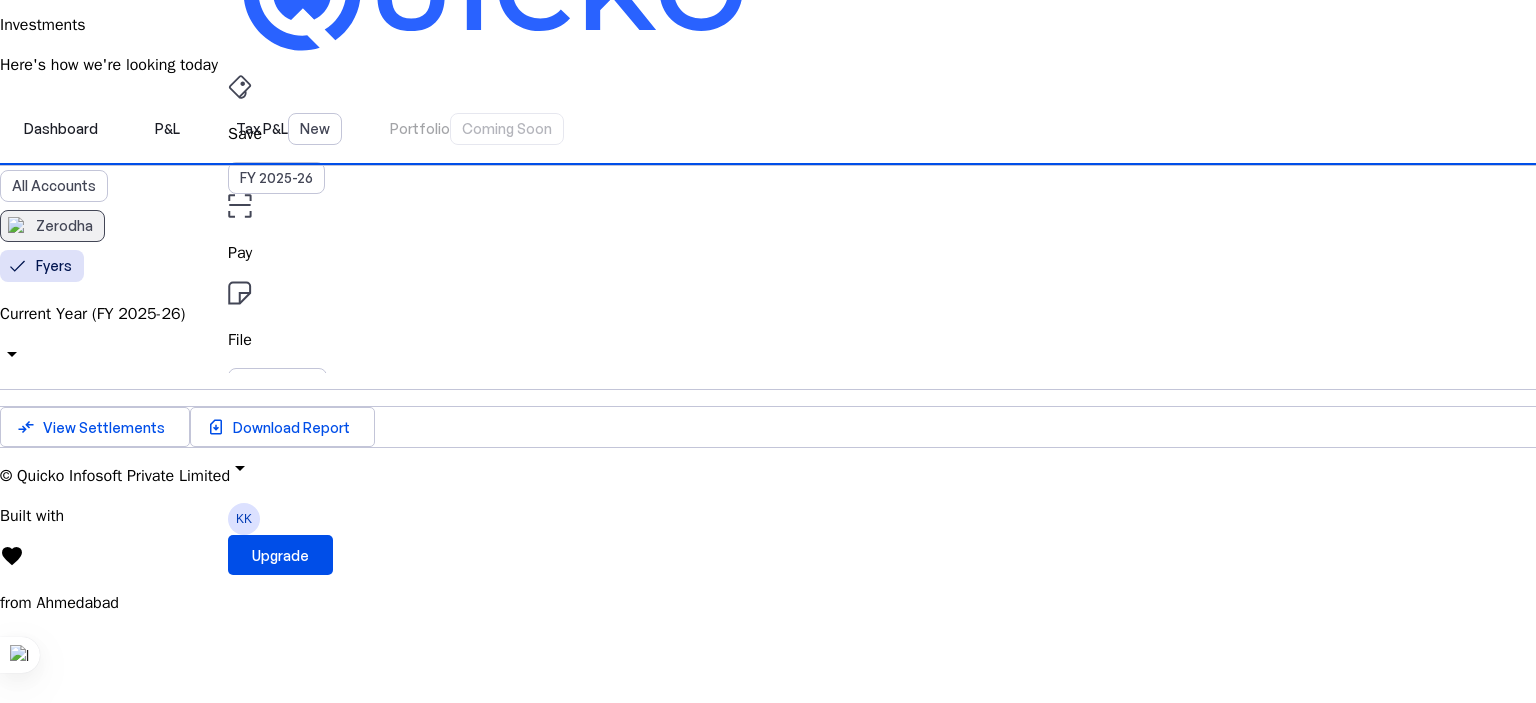 click on "Zerodha" at bounding box center [52, 226] 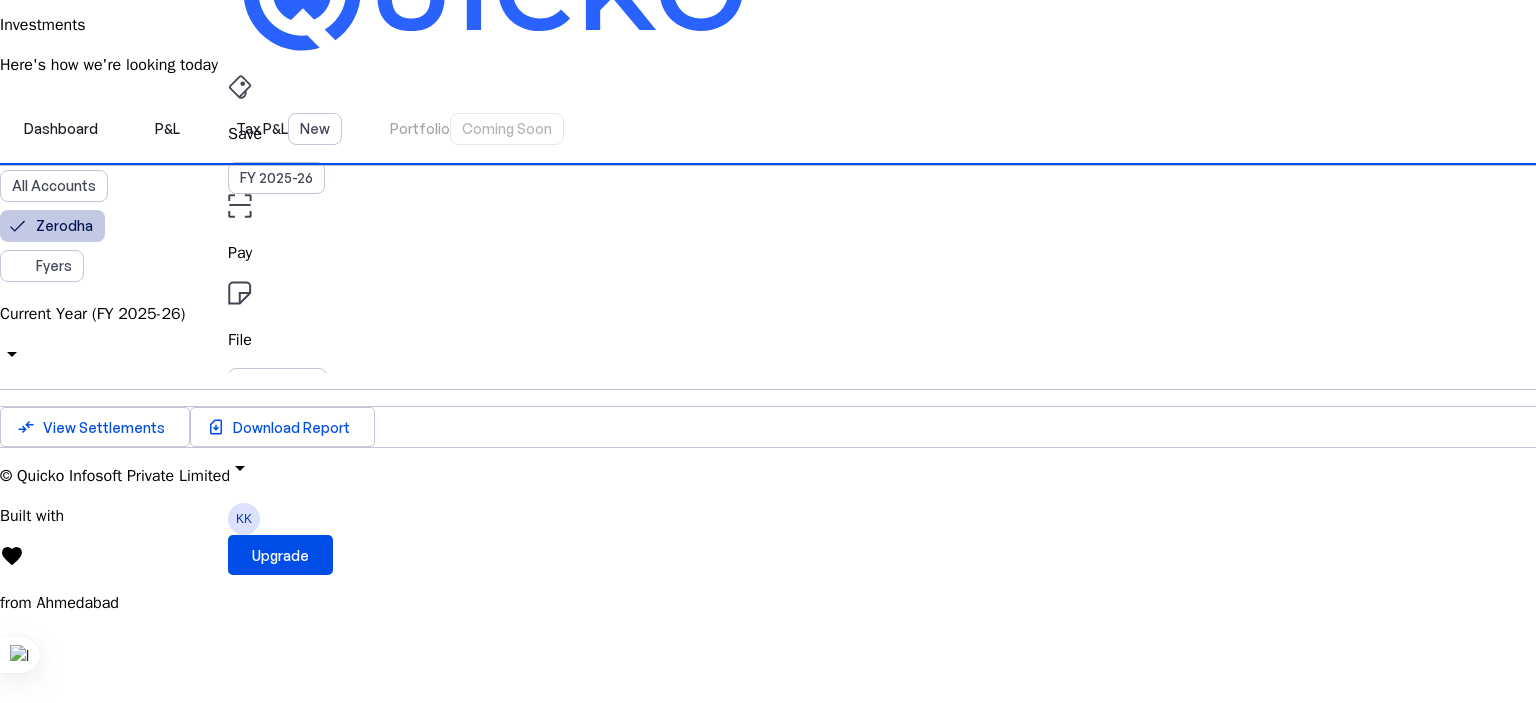 scroll, scrollTop: 0, scrollLeft: 0, axis: both 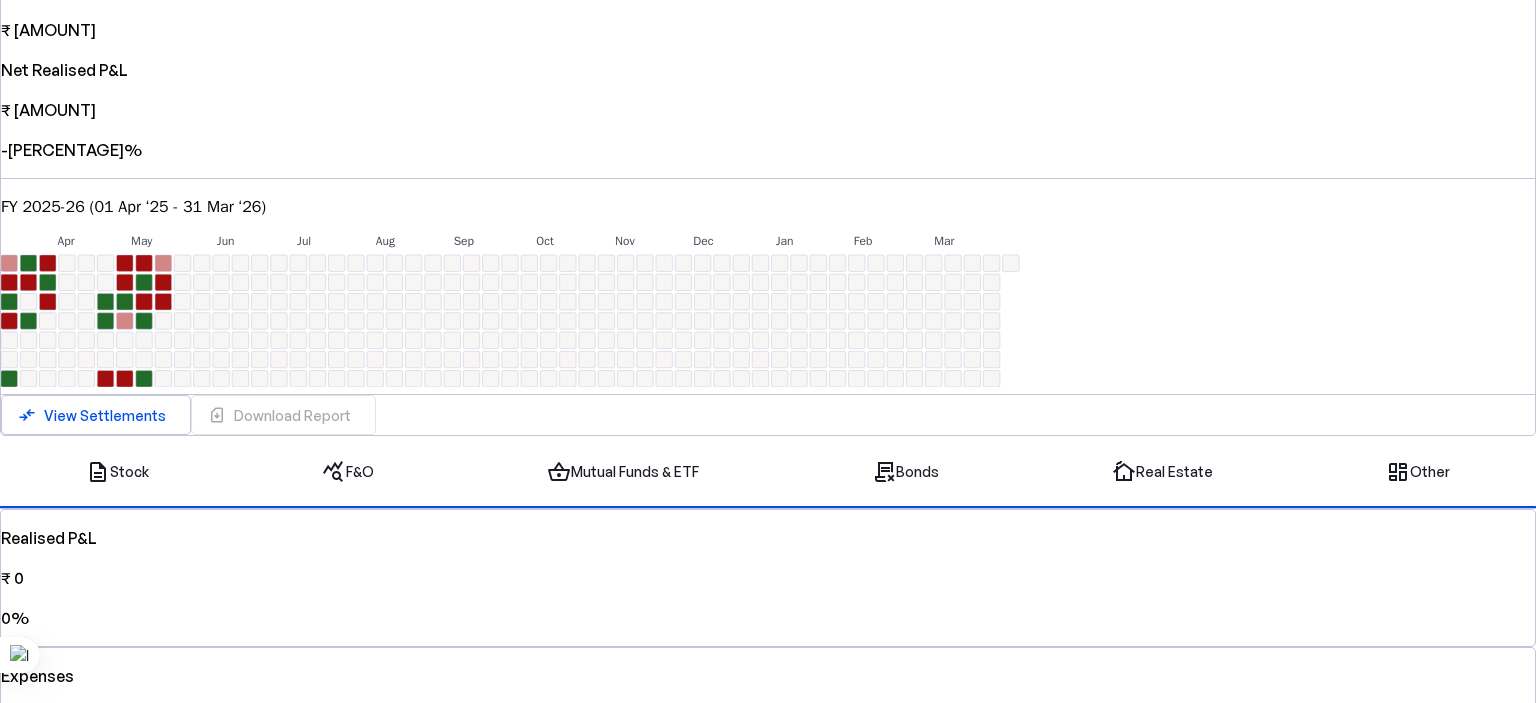click on "compare_arrows  View Settlements  sim_card_download  Download Report" at bounding box center (768, 415) 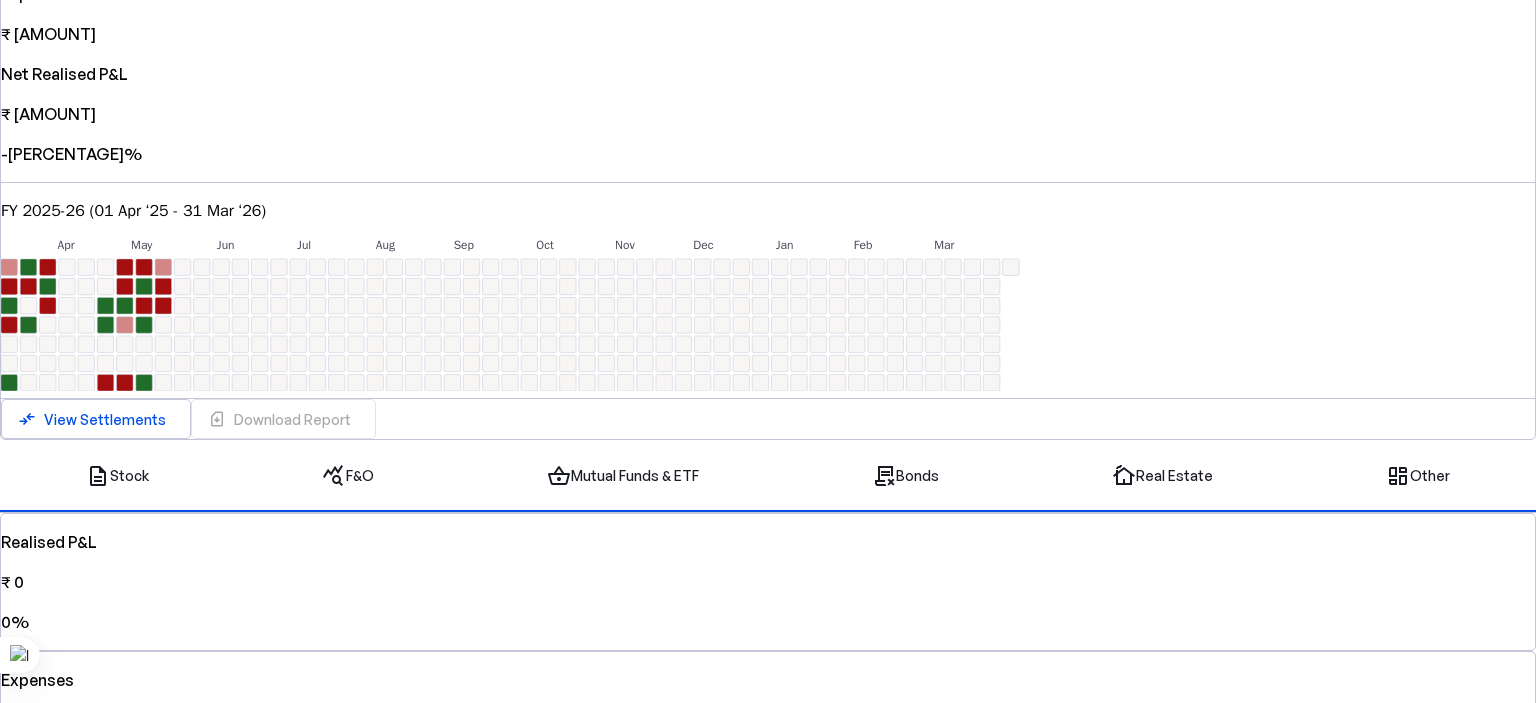 scroll, scrollTop: 200, scrollLeft: 0, axis: vertical 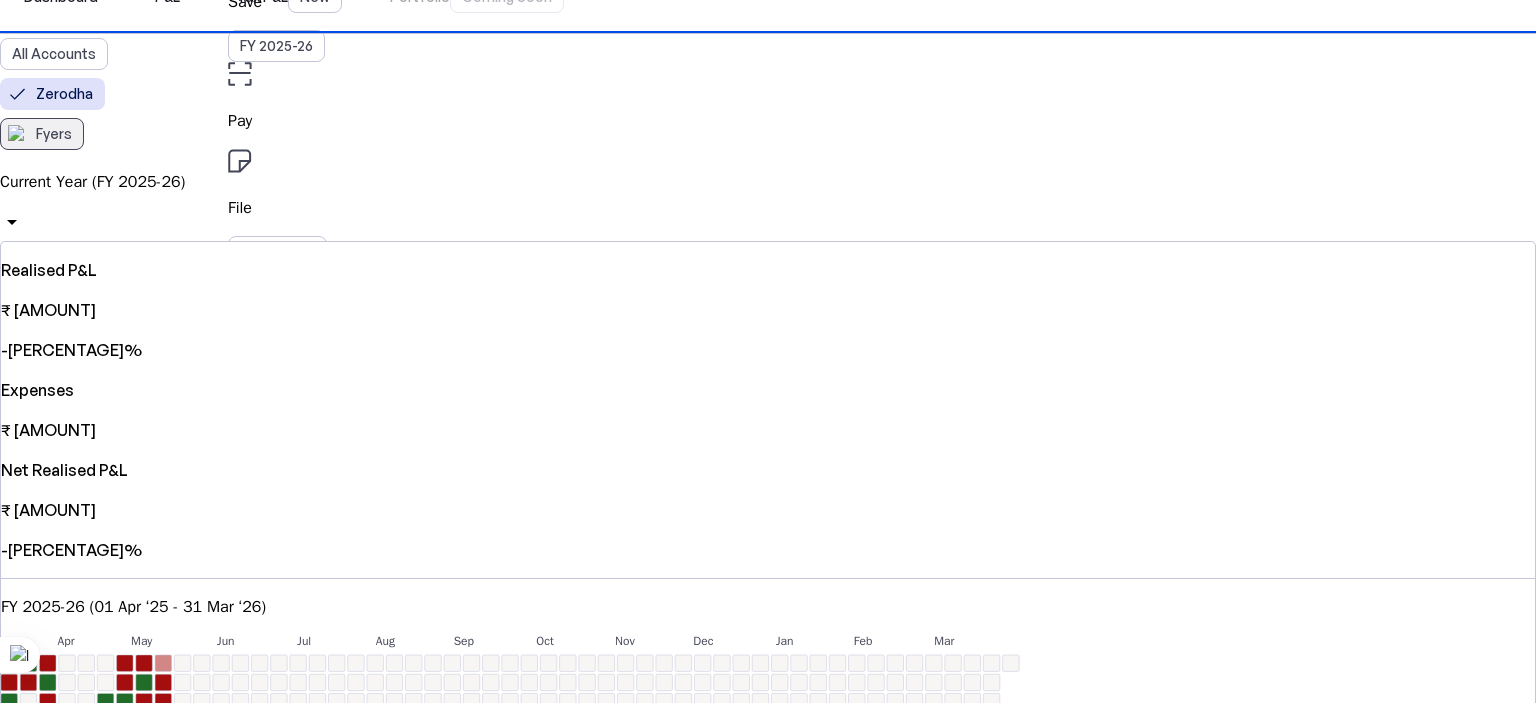 click on "Fyers" at bounding box center [42, 134] 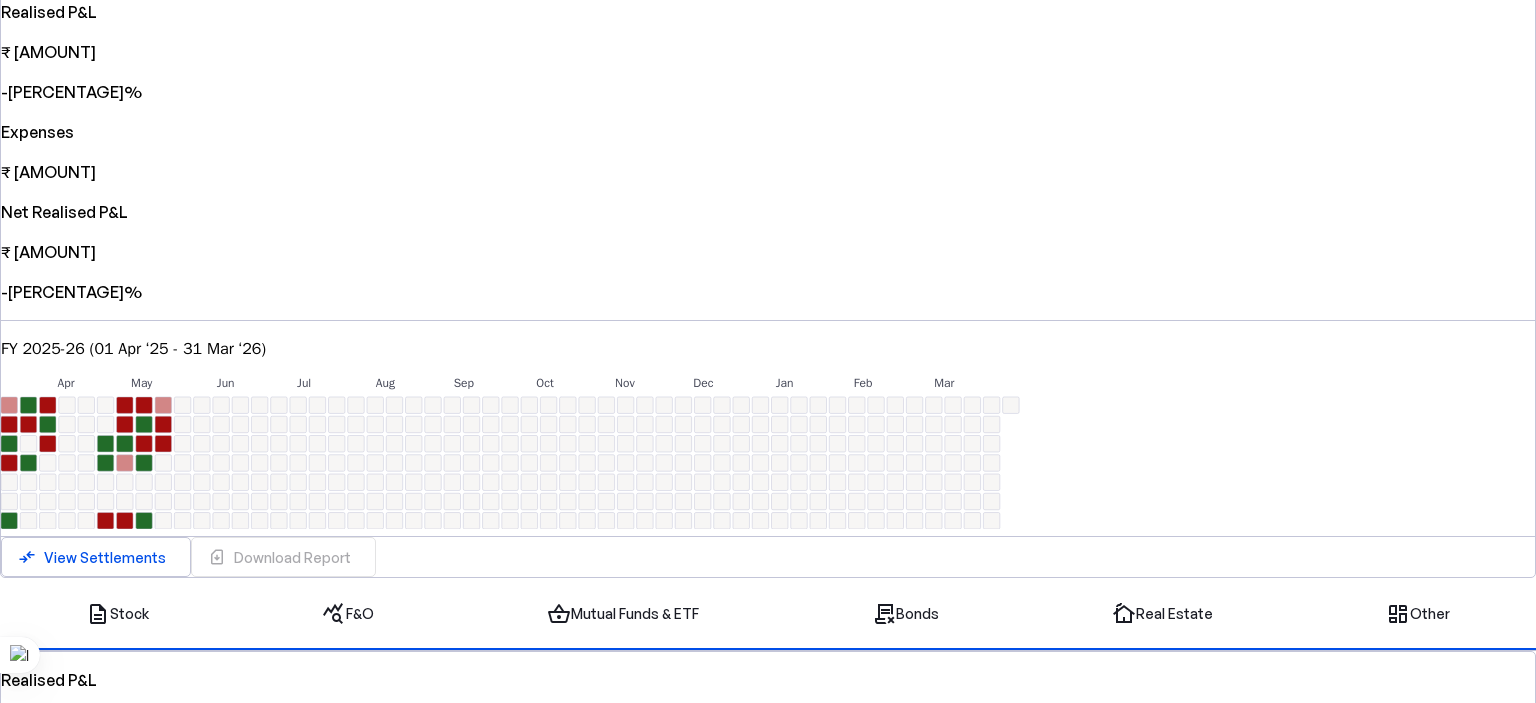 scroll, scrollTop: 600, scrollLeft: 0, axis: vertical 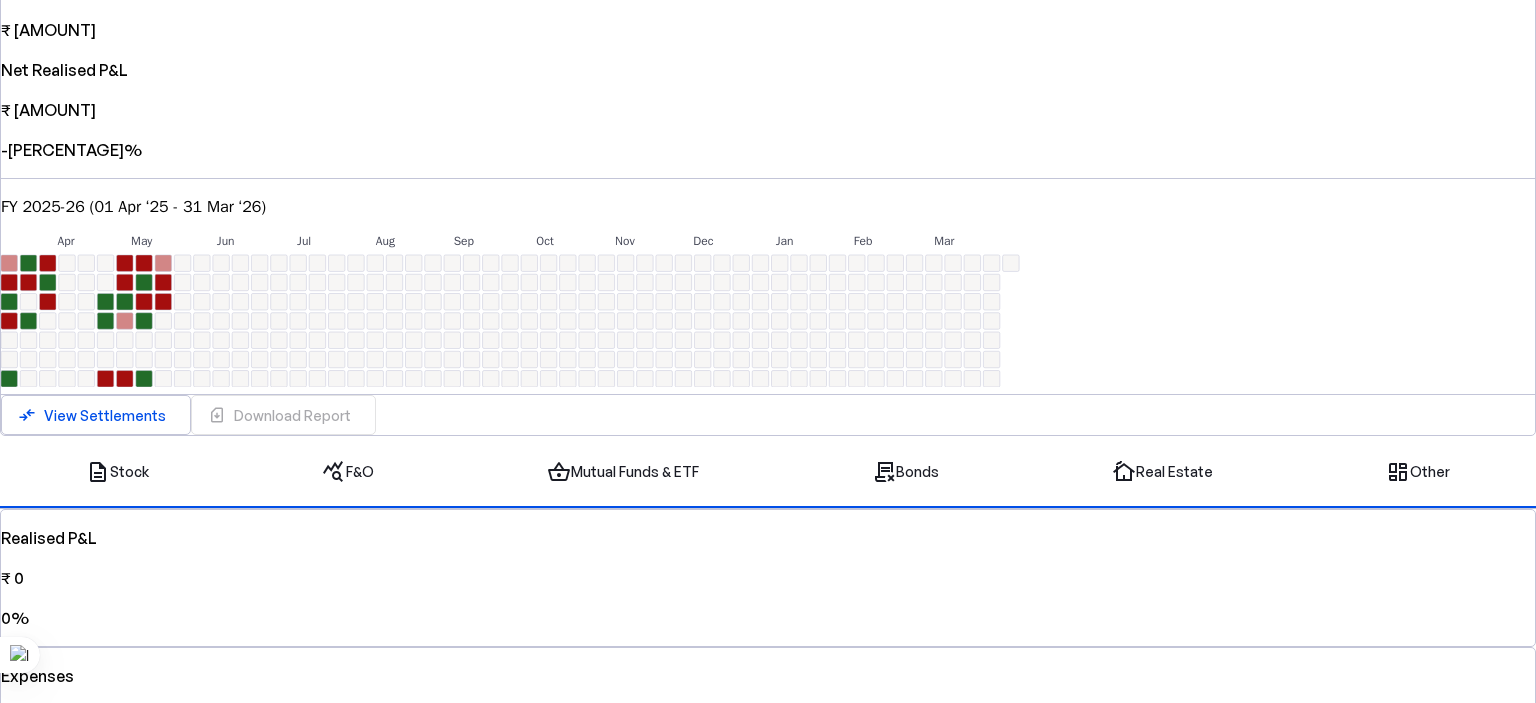 click on "compare_arrows  View Settlements  sim_card_download  Download Report" at bounding box center [768, 415] 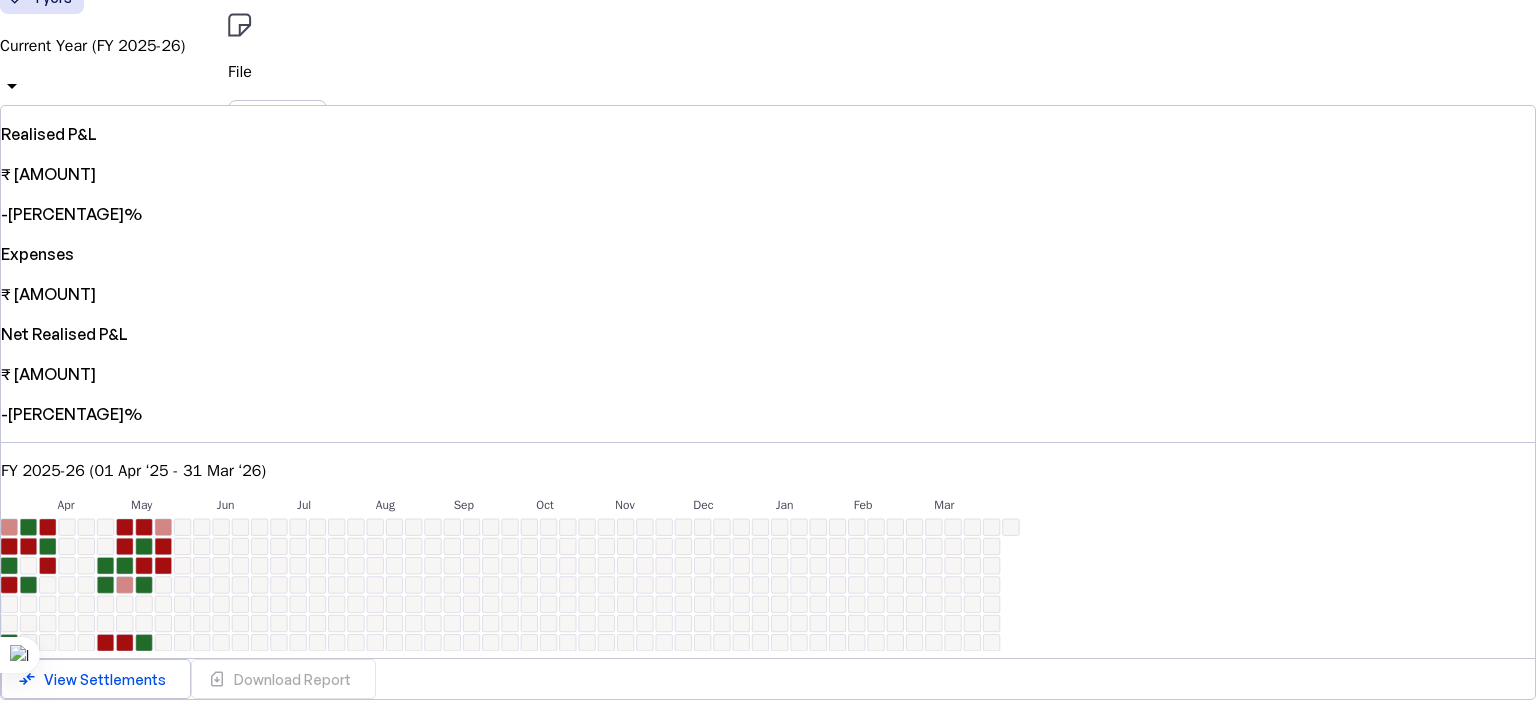 scroll, scrollTop: 200, scrollLeft: 0, axis: vertical 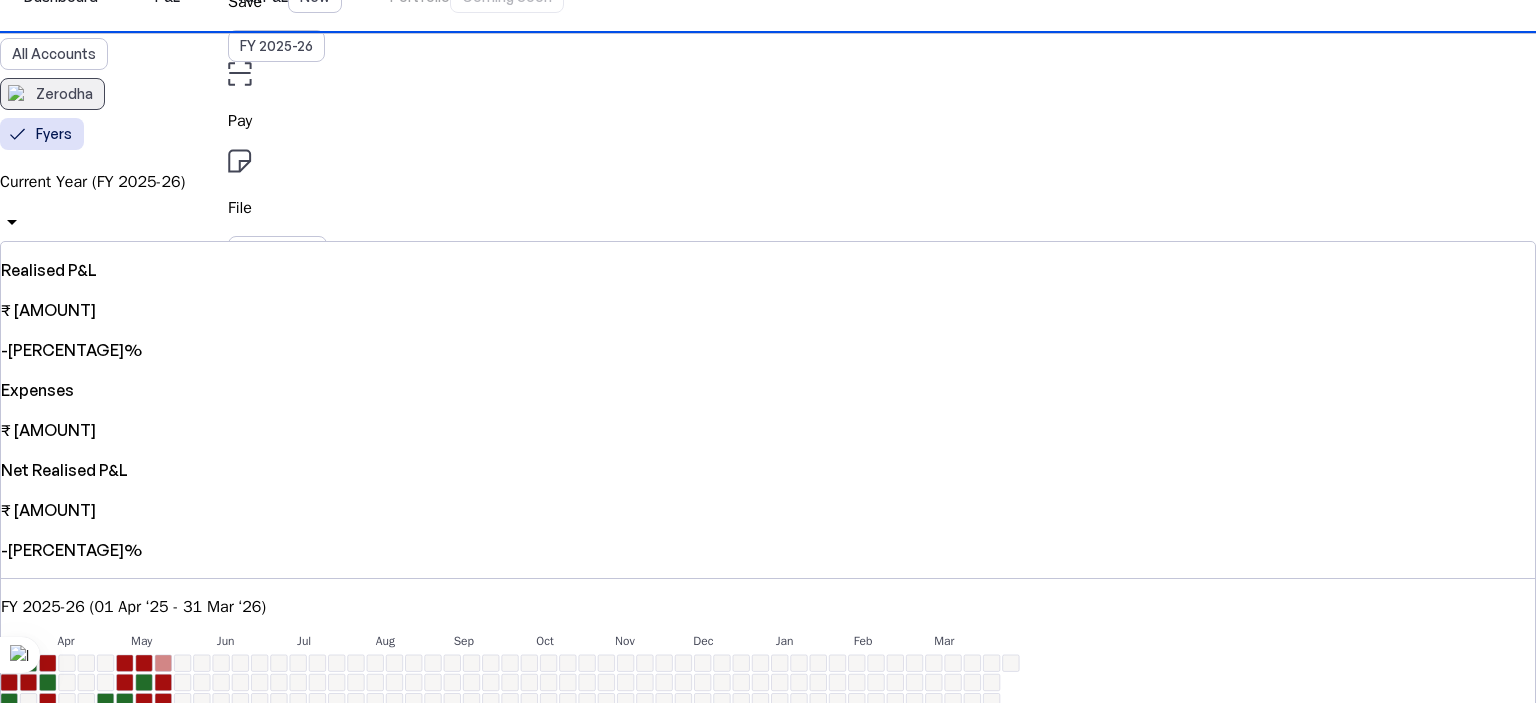 click on "Zerodha" at bounding box center (64, 94) 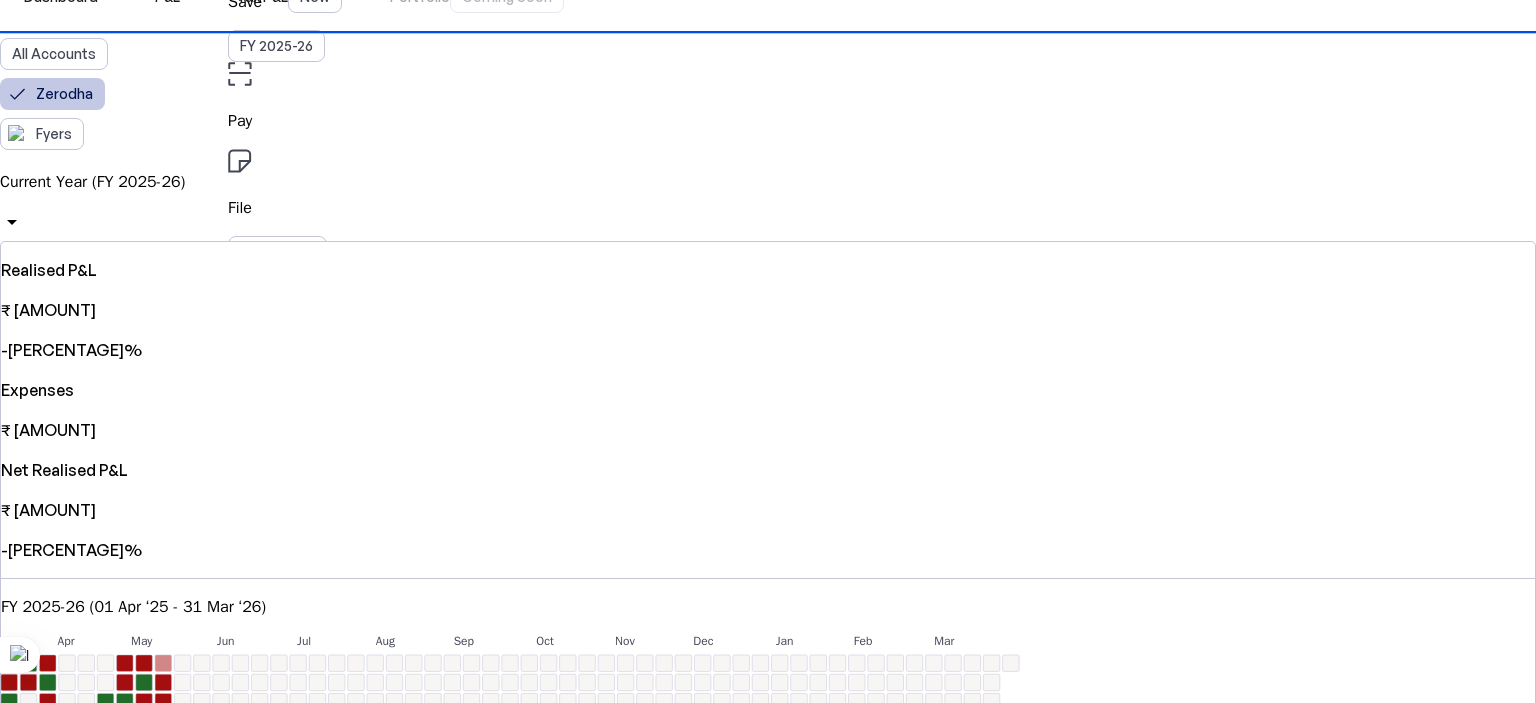 scroll, scrollTop: 0, scrollLeft: 0, axis: both 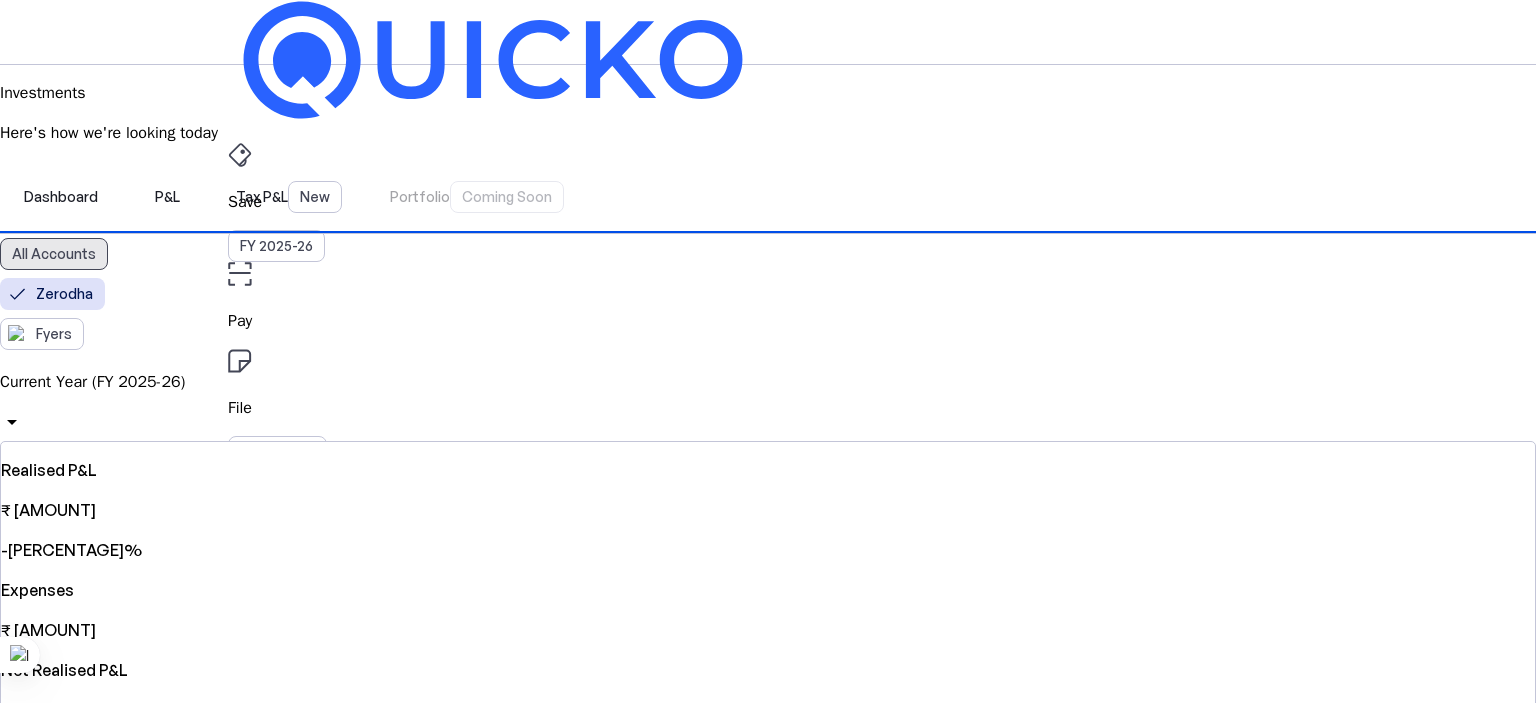 click on "All Accounts" at bounding box center [54, 254] 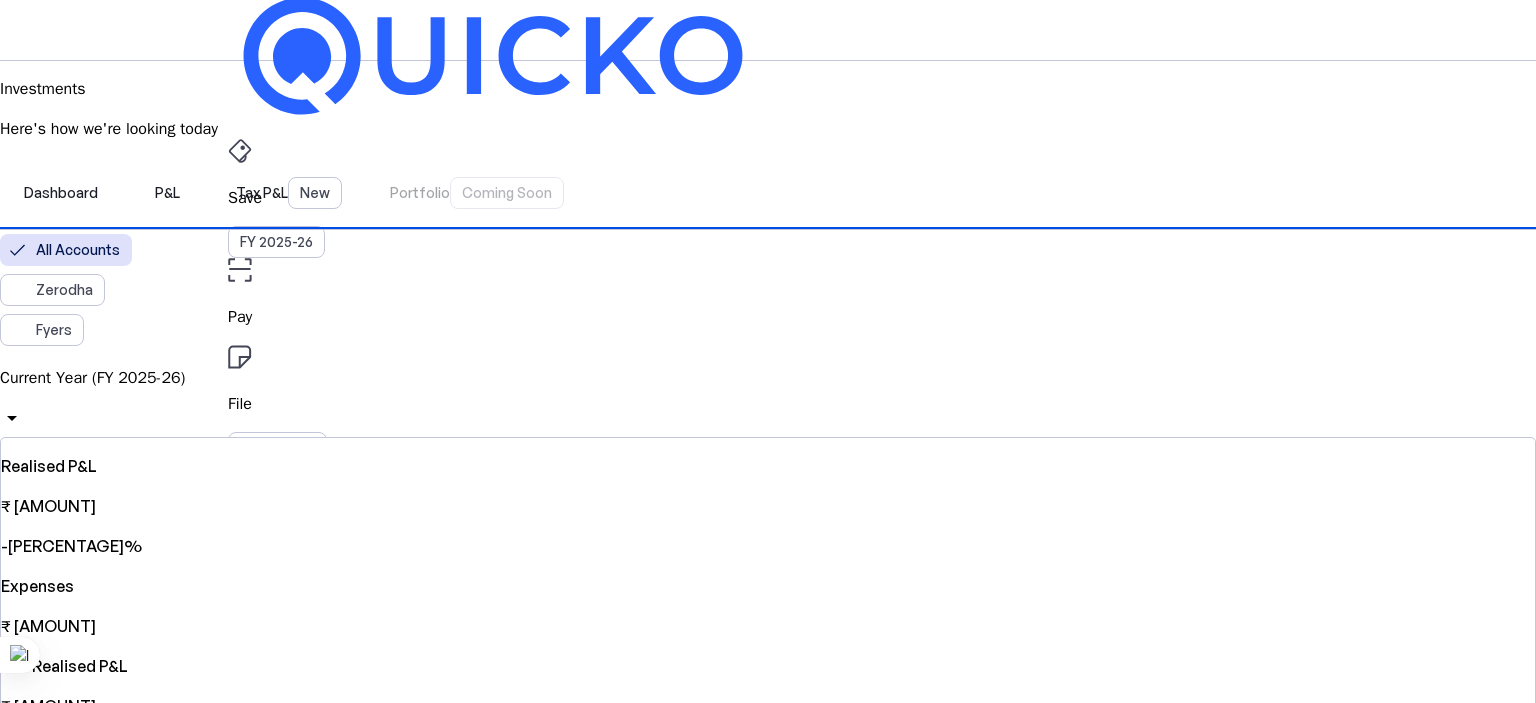 scroll, scrollTop: 0, scrollLeft: 0, axis: both 